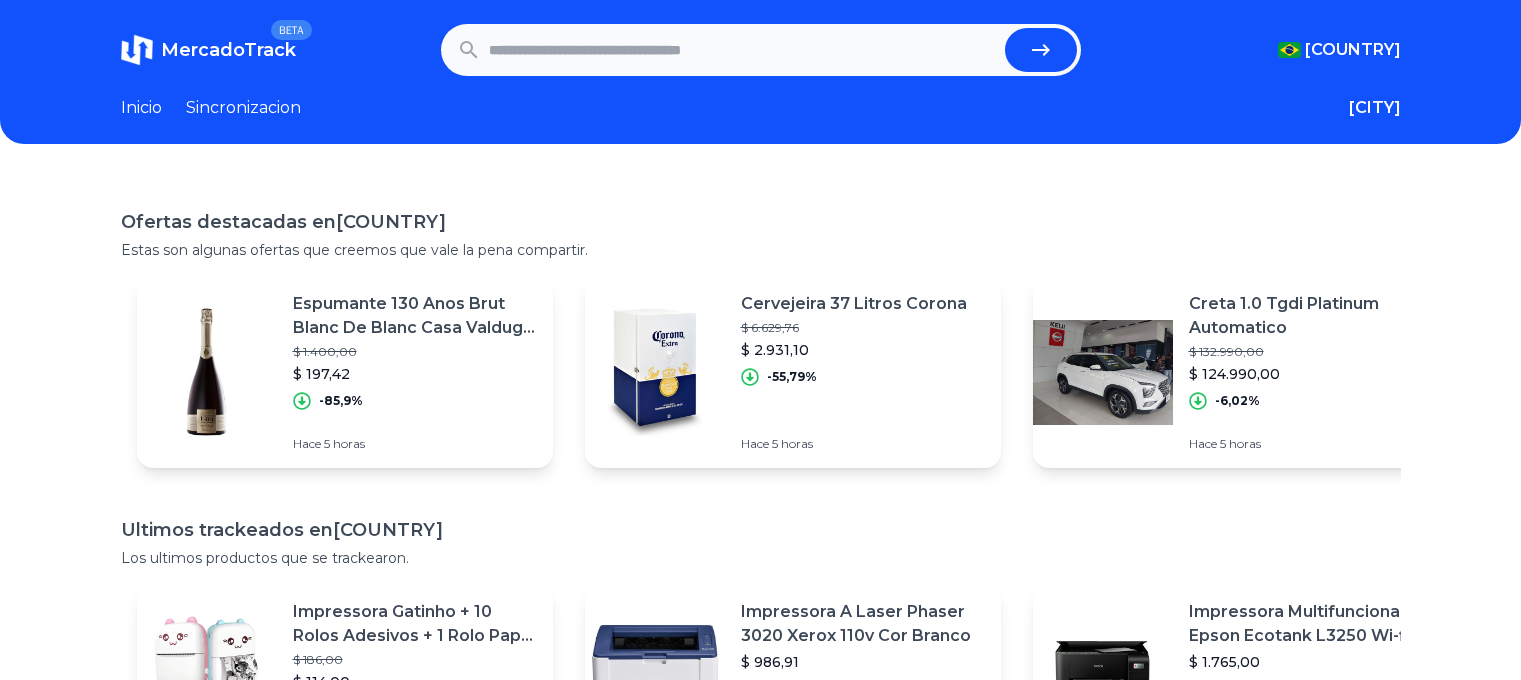 scroll, scrollTop: 0, scrollLeft: 0, axis: both 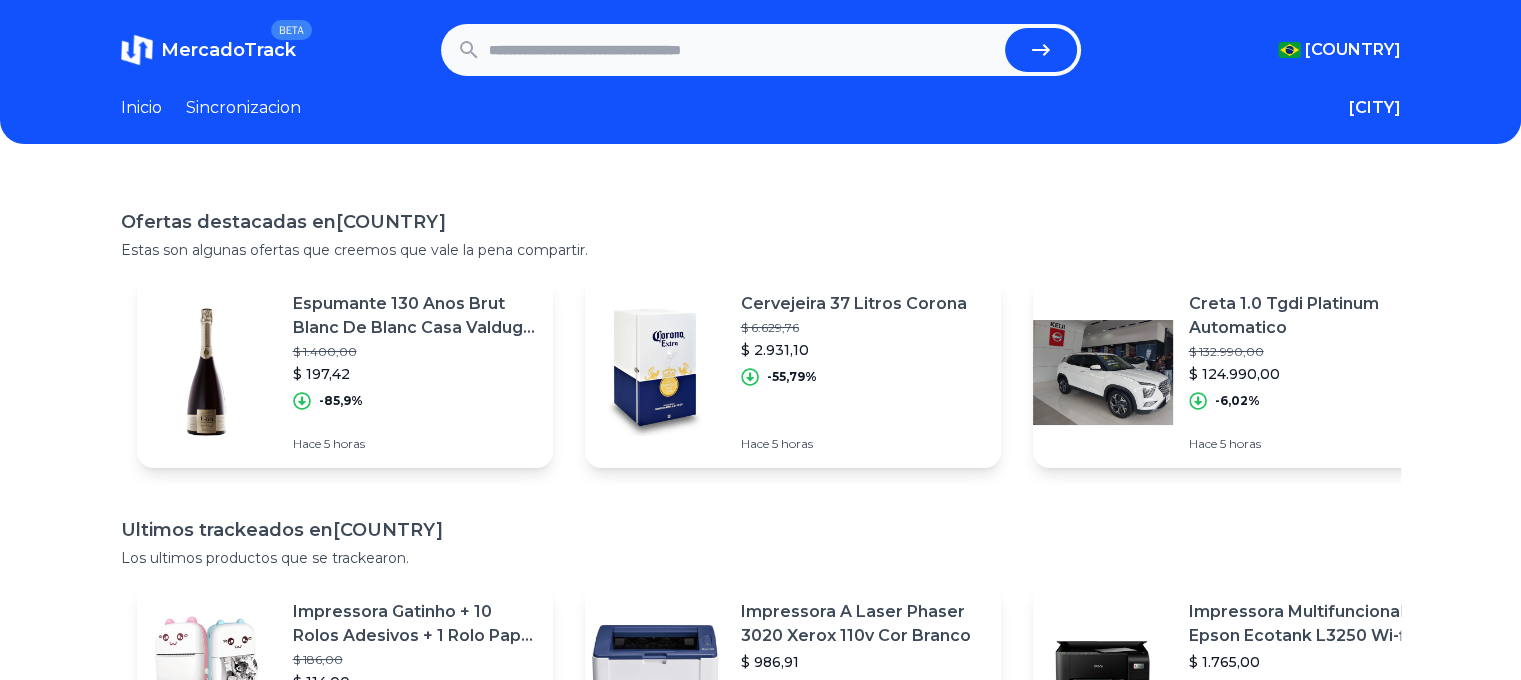 click on "Sincronizacion" at bounding box center [243, 108] 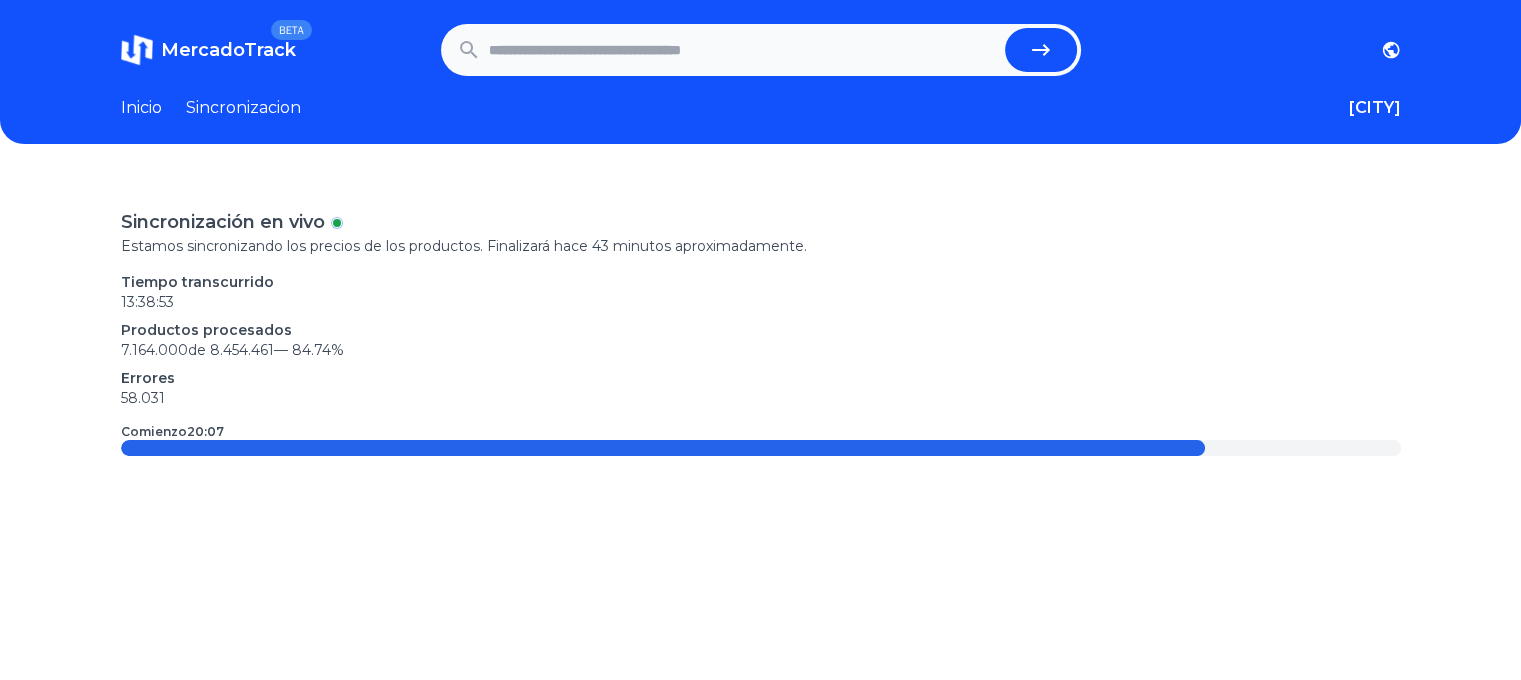 click on "Inicio" at bounding box center (141, 108) 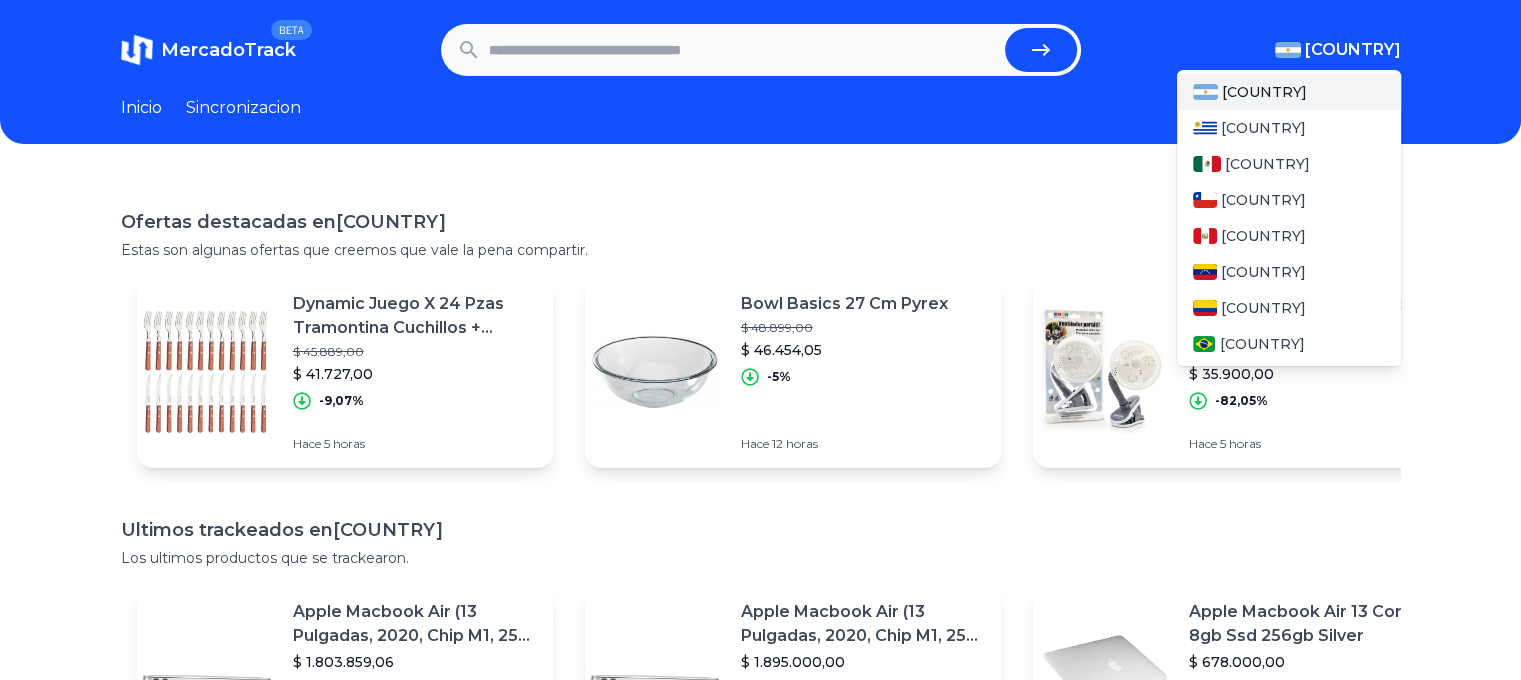click on "[COUNTRY]" at bounding box center [1353, 50] 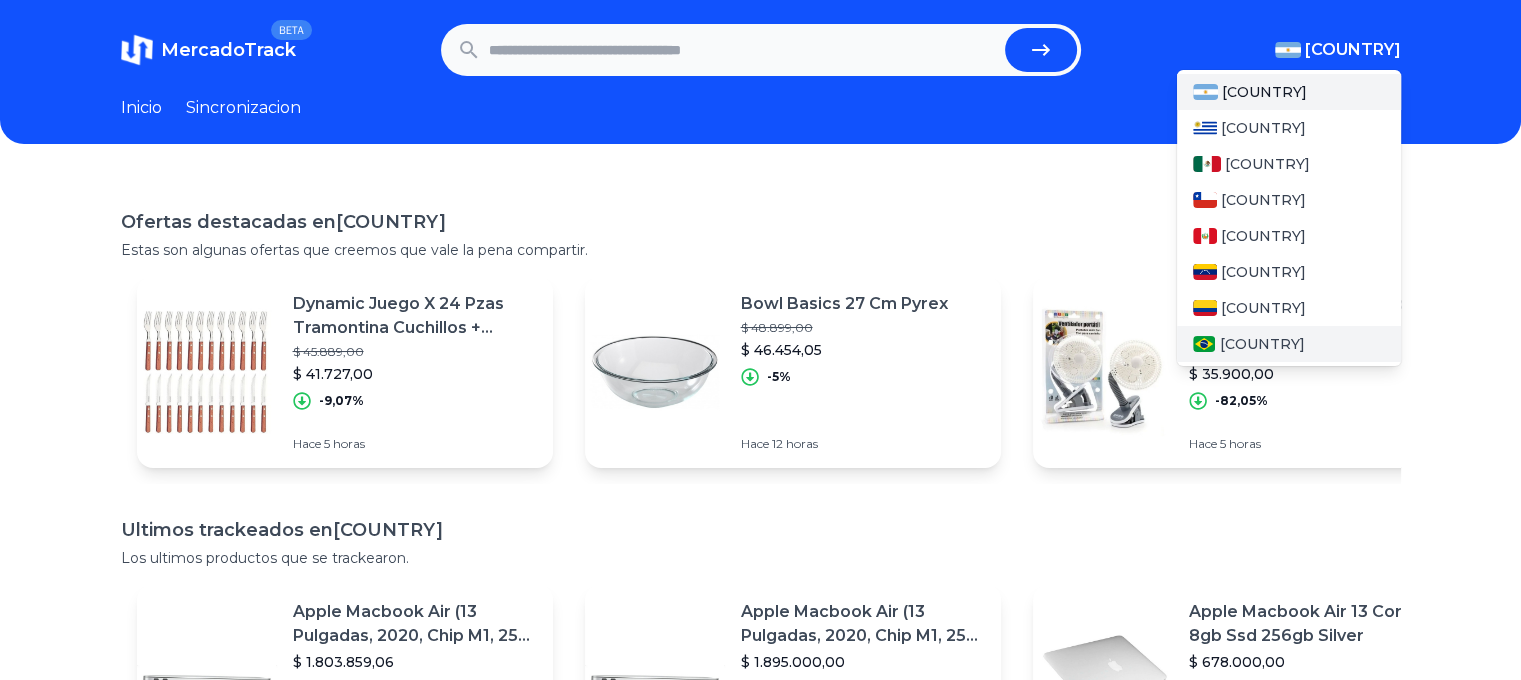 click on "[COUNTRY]" at bounding box center (1261, 344) 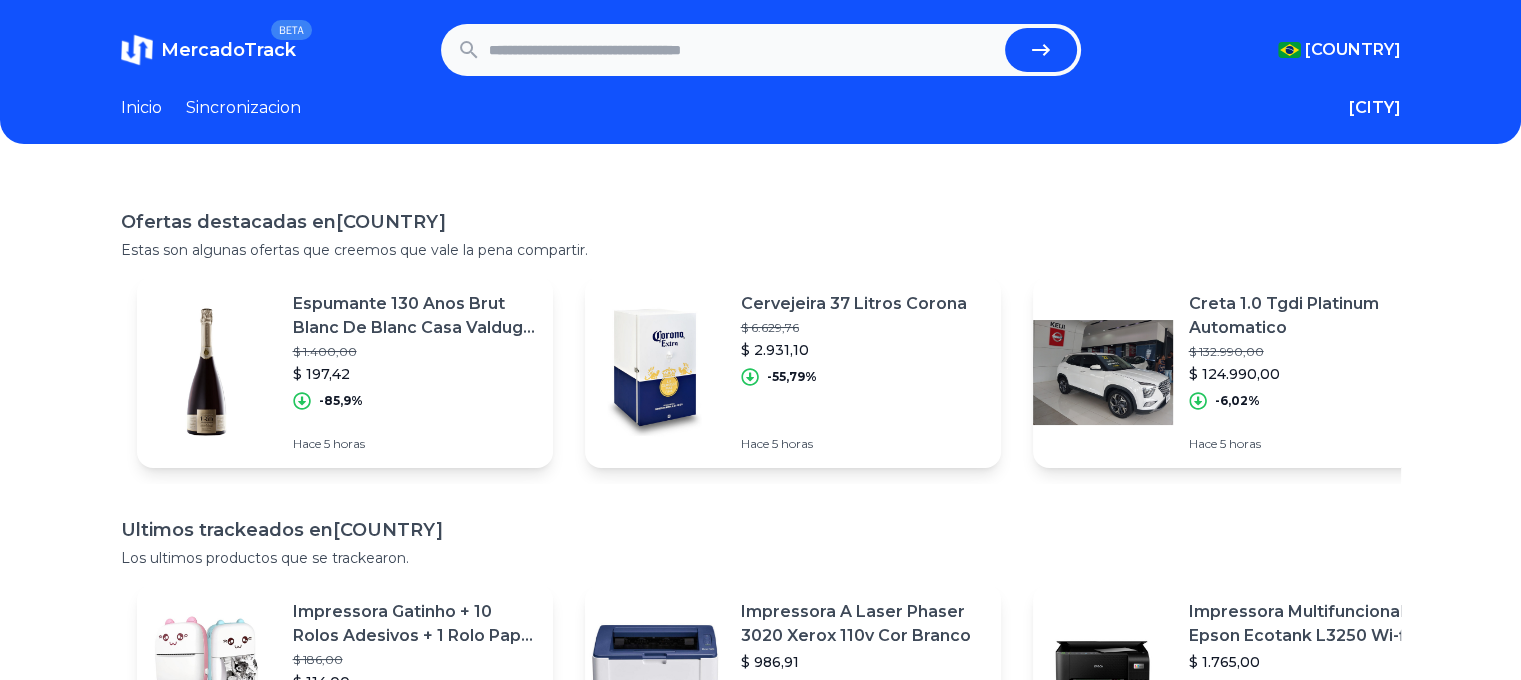 click at bounding box center [743, 50] 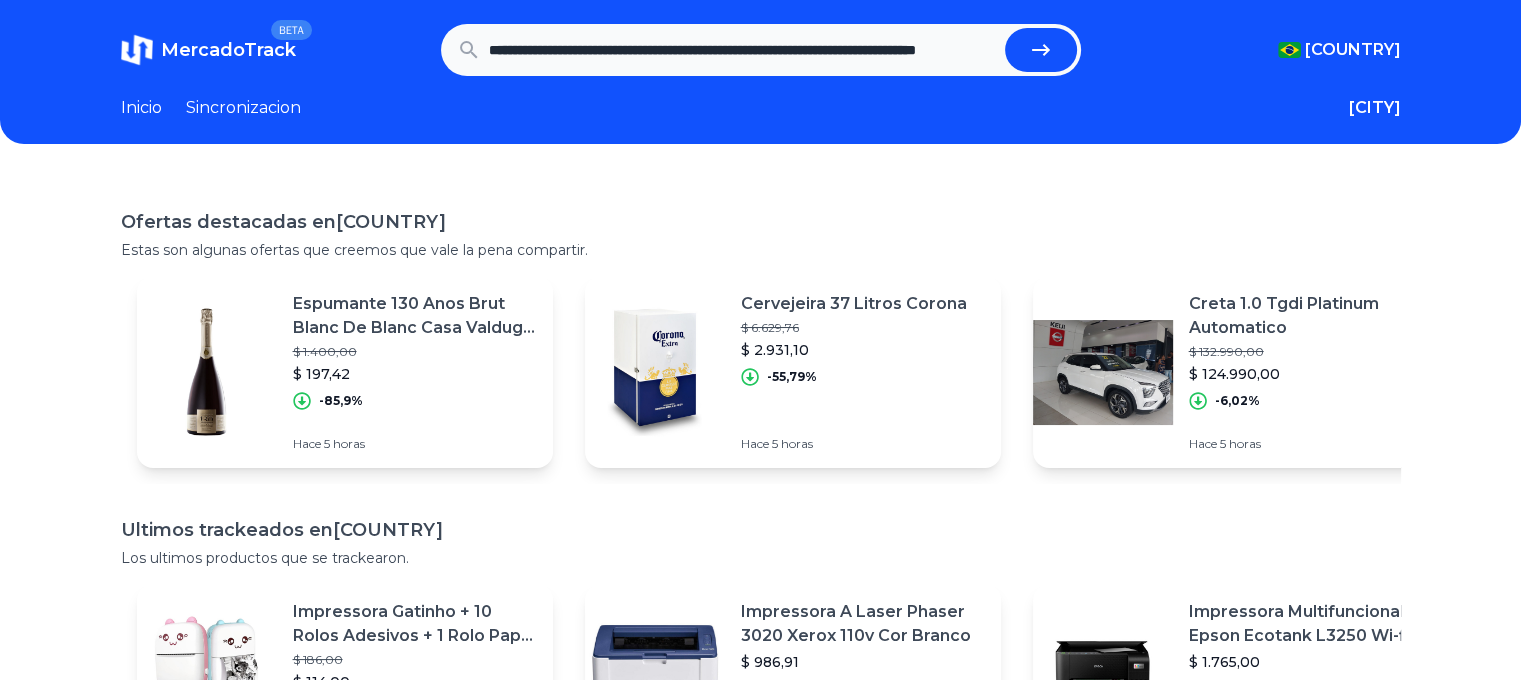 scroll, scrollTop: 0, scrollLeft: 156, axis: horizontal 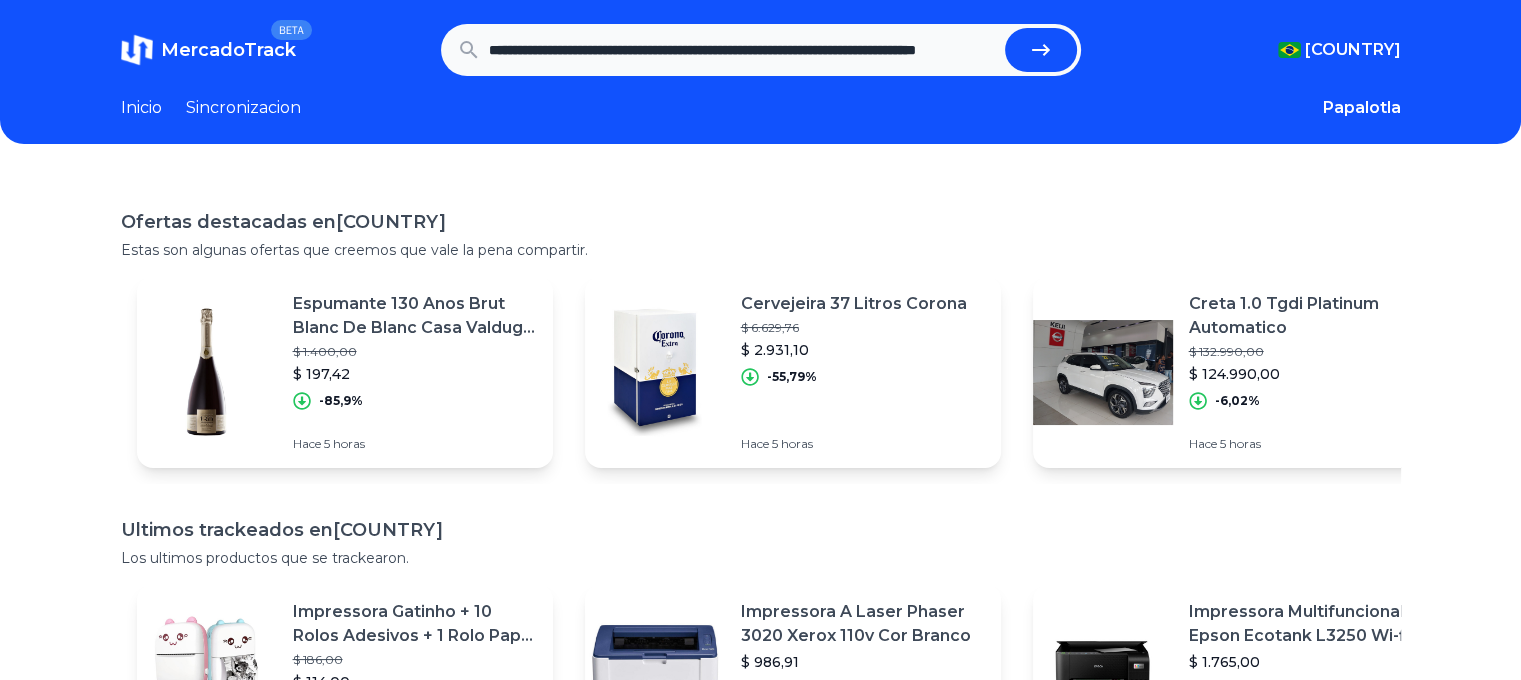 type on "**********" 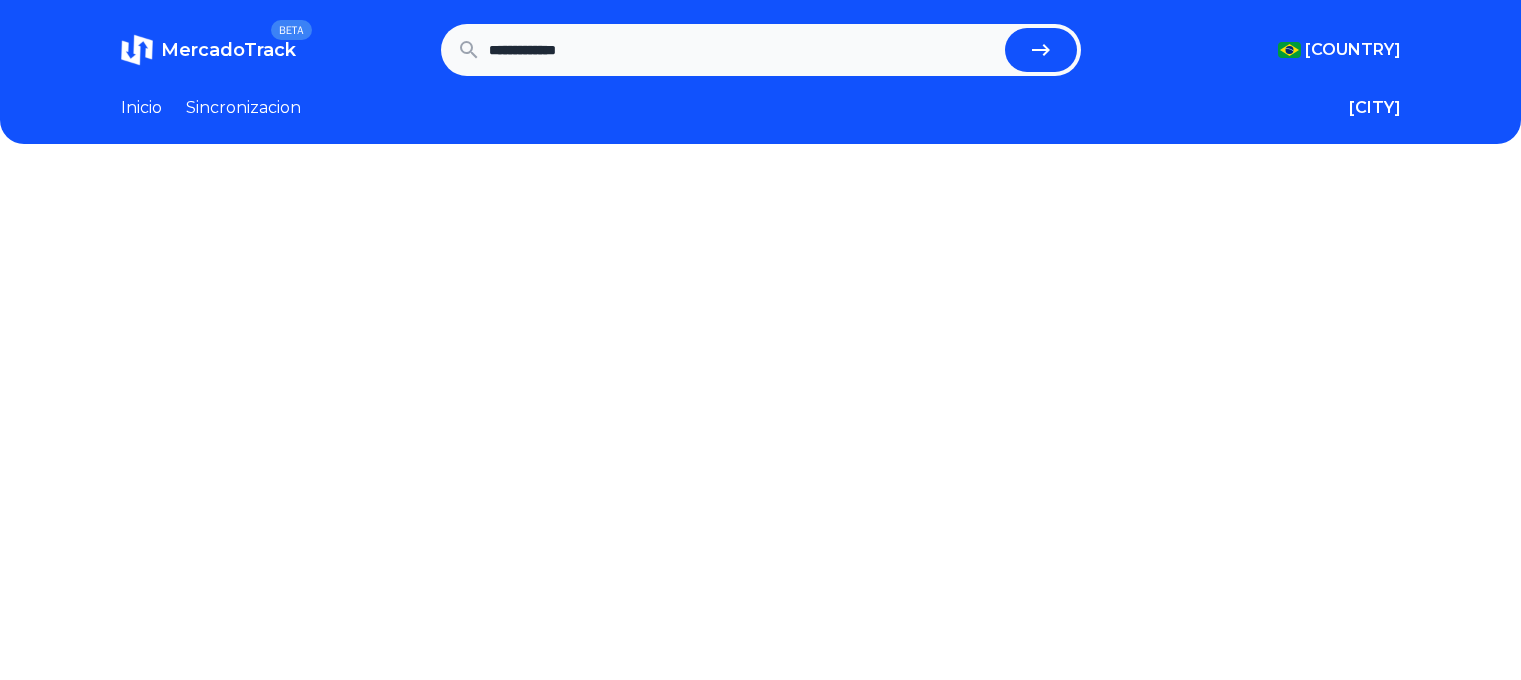 scroll, scrollTop: 0, scrollLeft: 0, axis: both 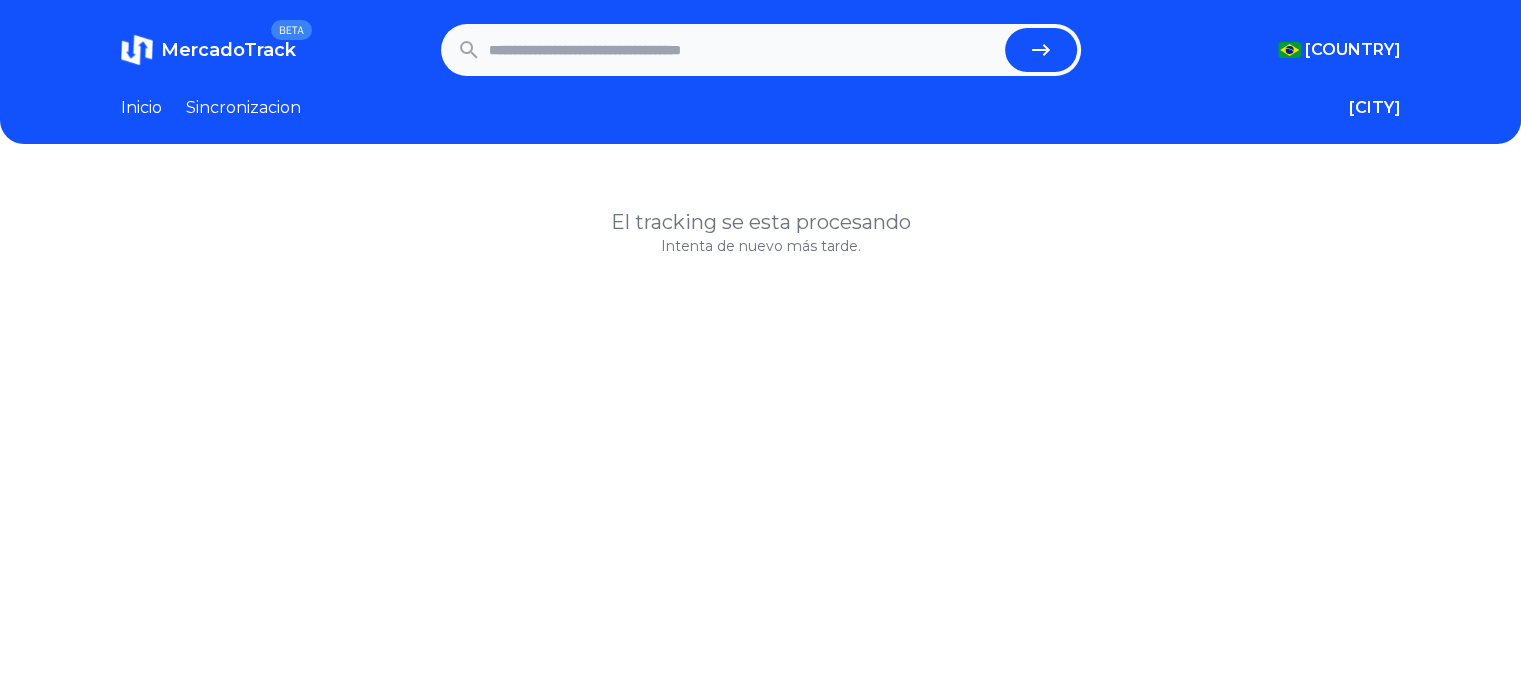 click at bounding box center (743, 50) 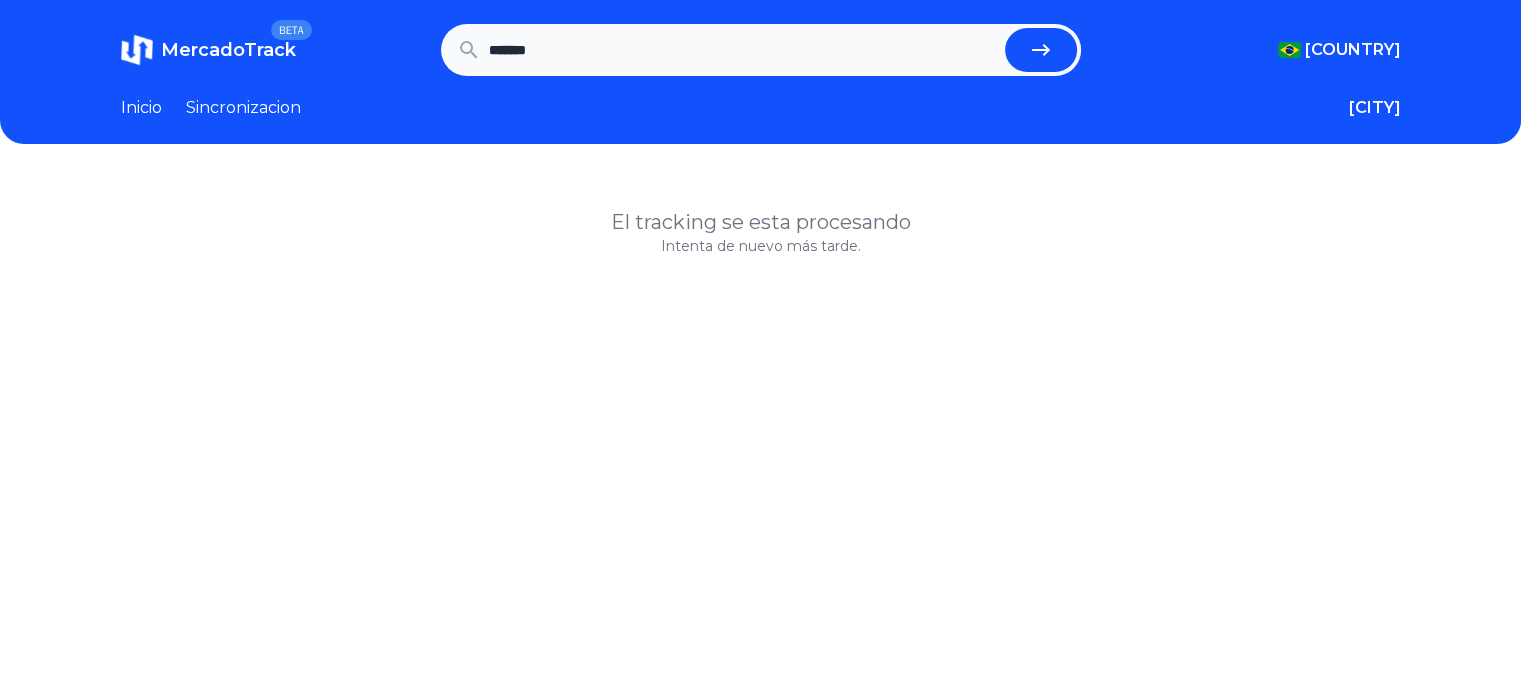 type on "*******" 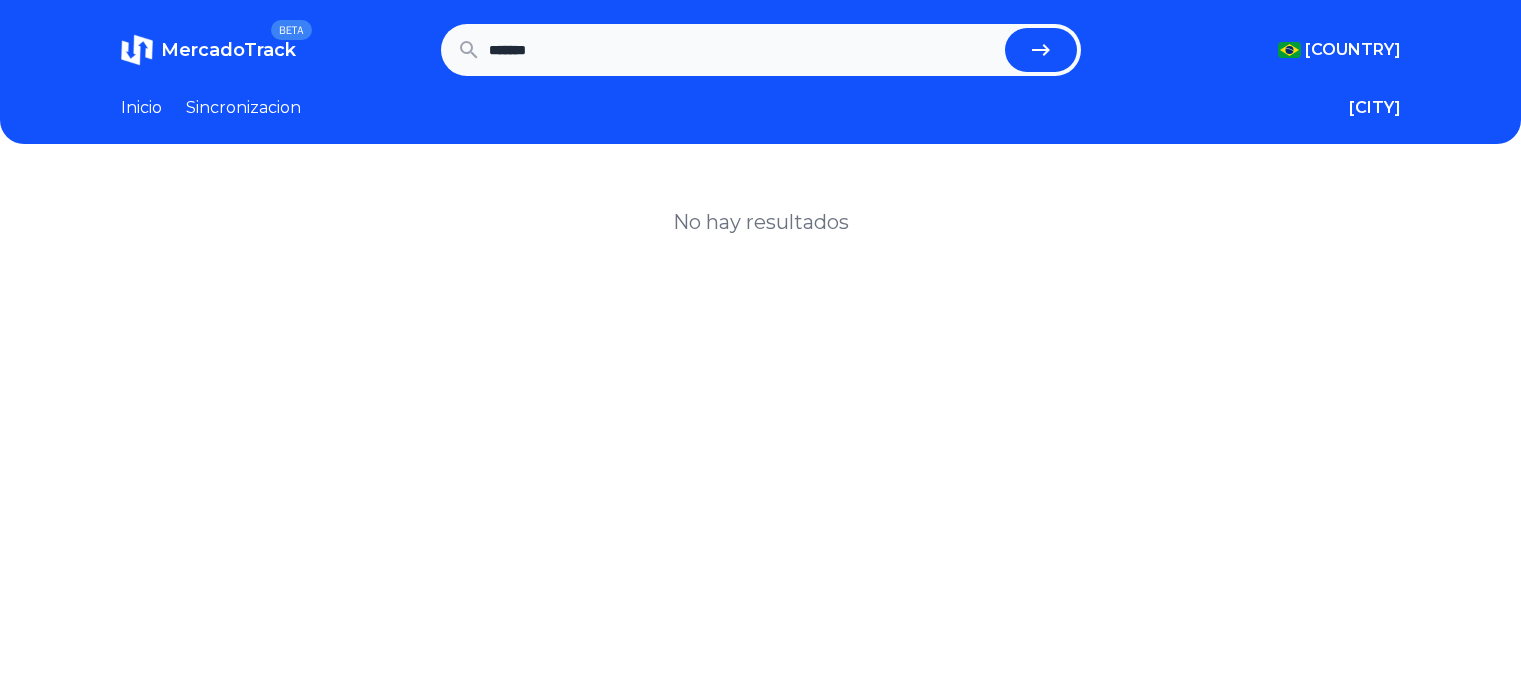 scroll, scrollTop: 0, scrollLeft: 0, axis: both 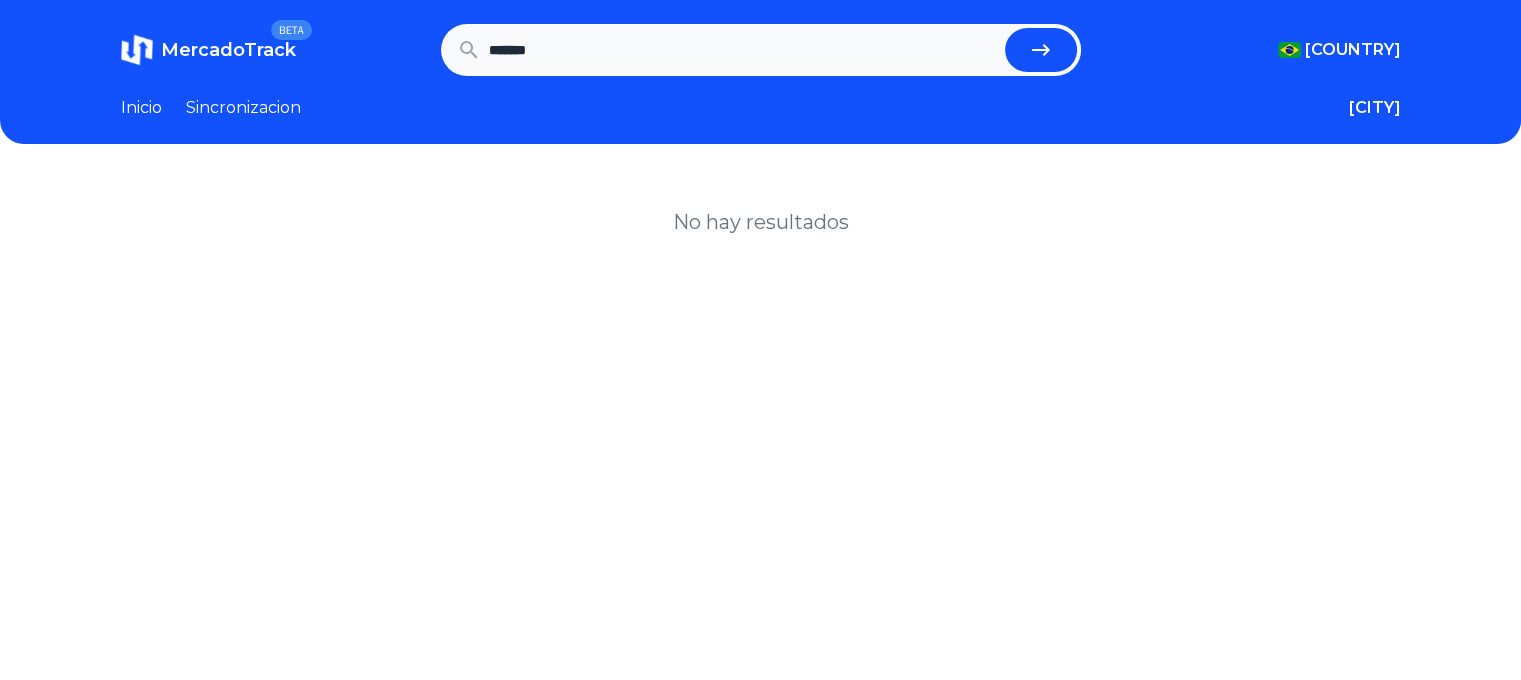 click on "Inicio" at bounding box center (141, 108) 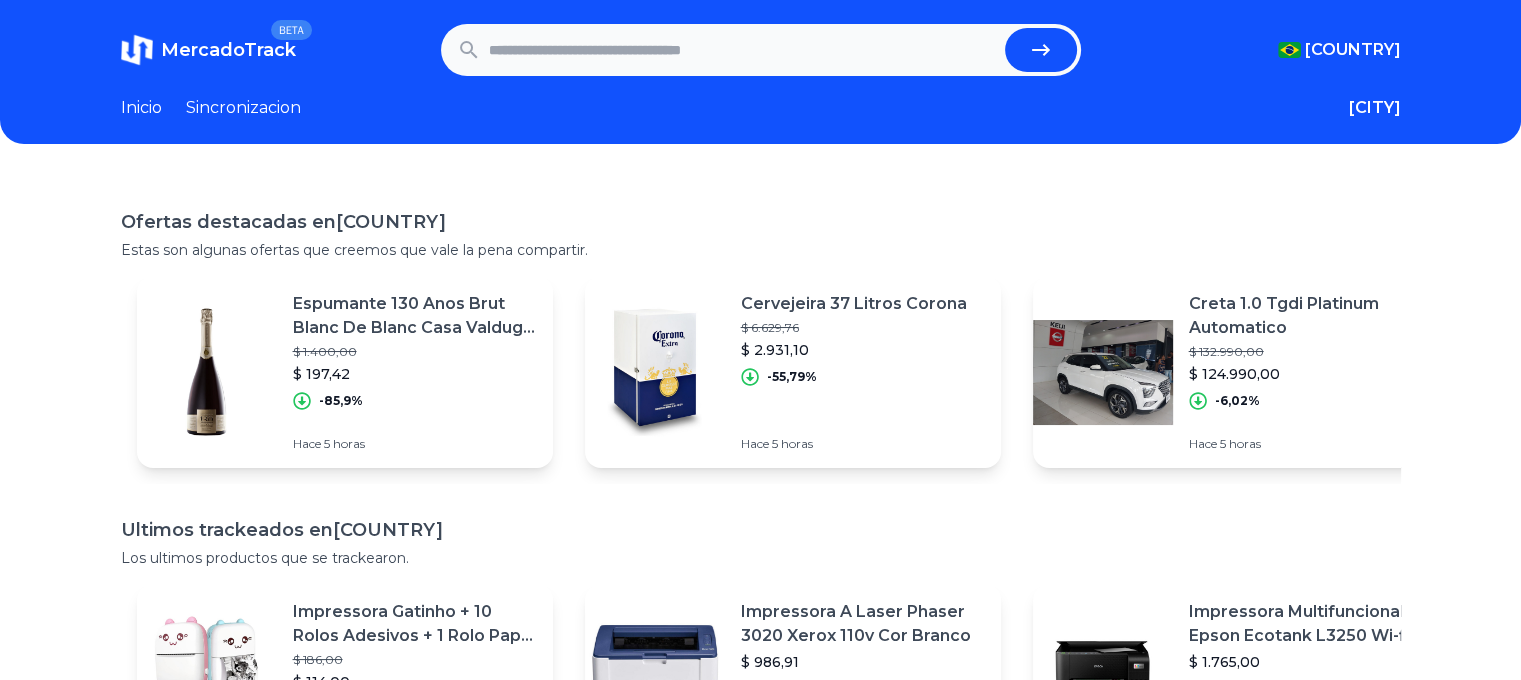 click at bounding box center (743, 50) 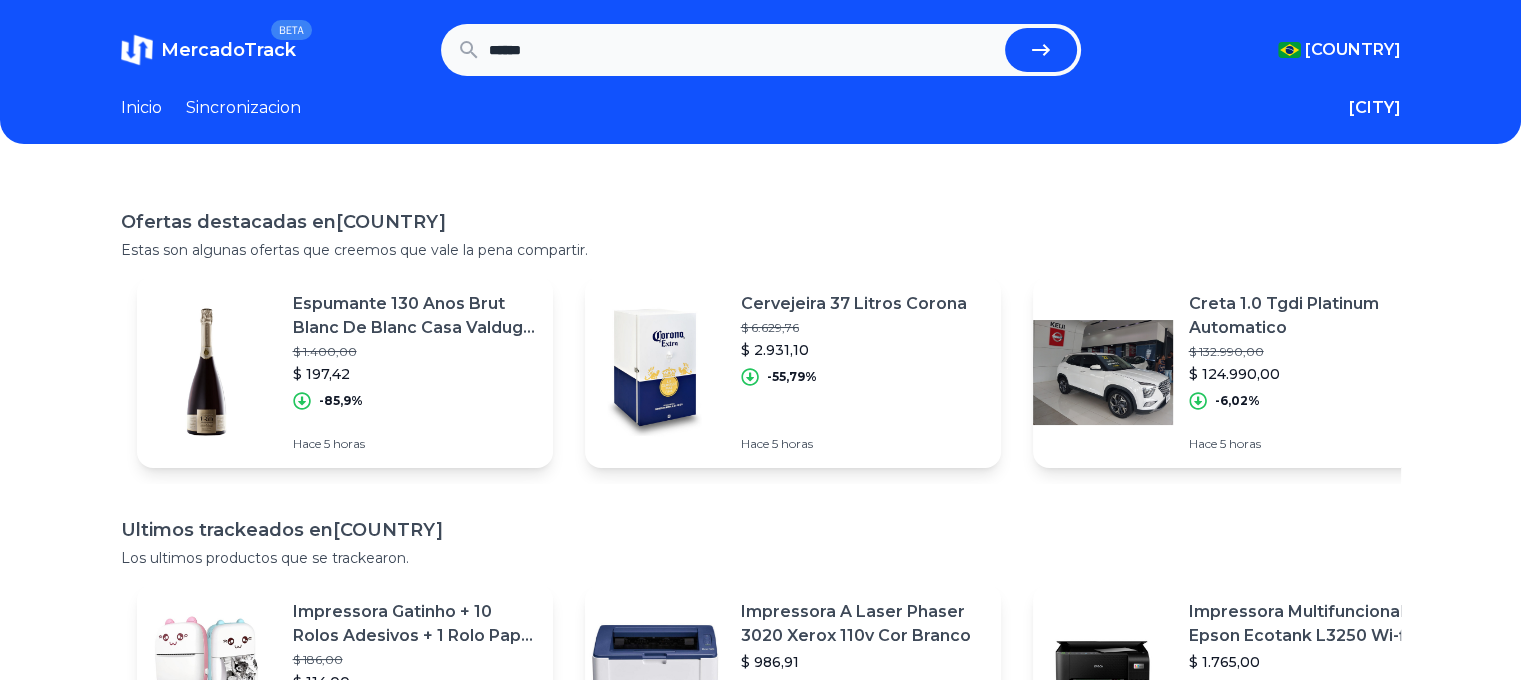 type on "******" 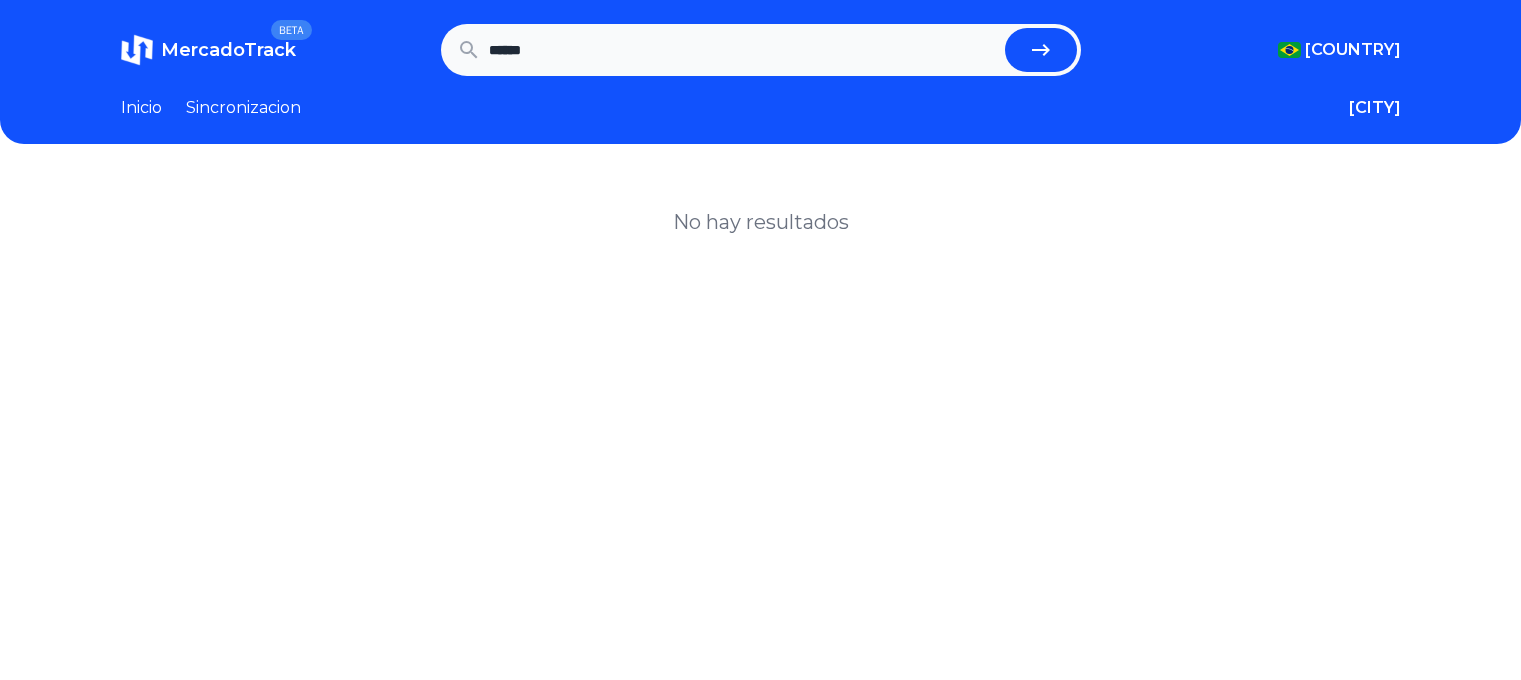scroll, scrollTop: 0, scrollLeft: 0, axis: both 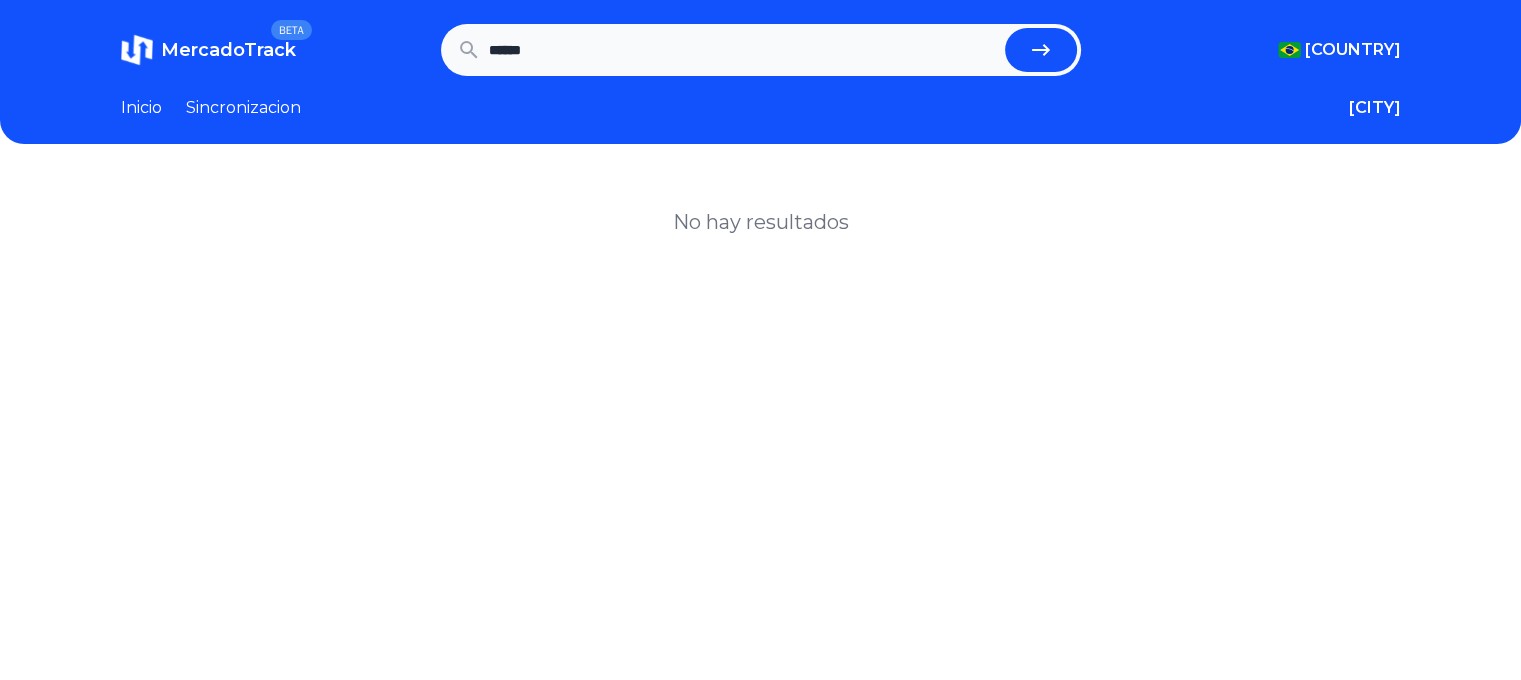 drag, startPoint x: 768, startPoint y: 51, endPoint x: 376, endPoint y: 45, distance: 392.04593 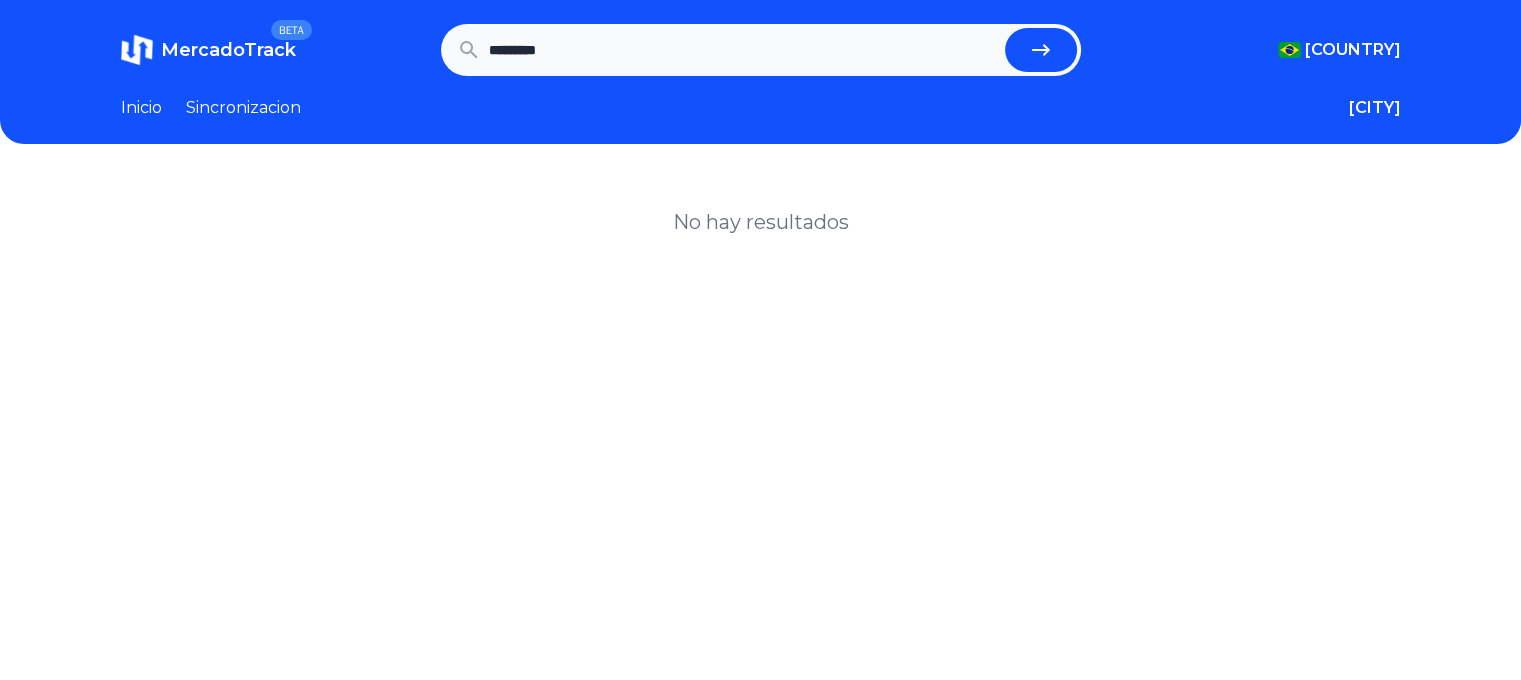 type on "•••••••••" 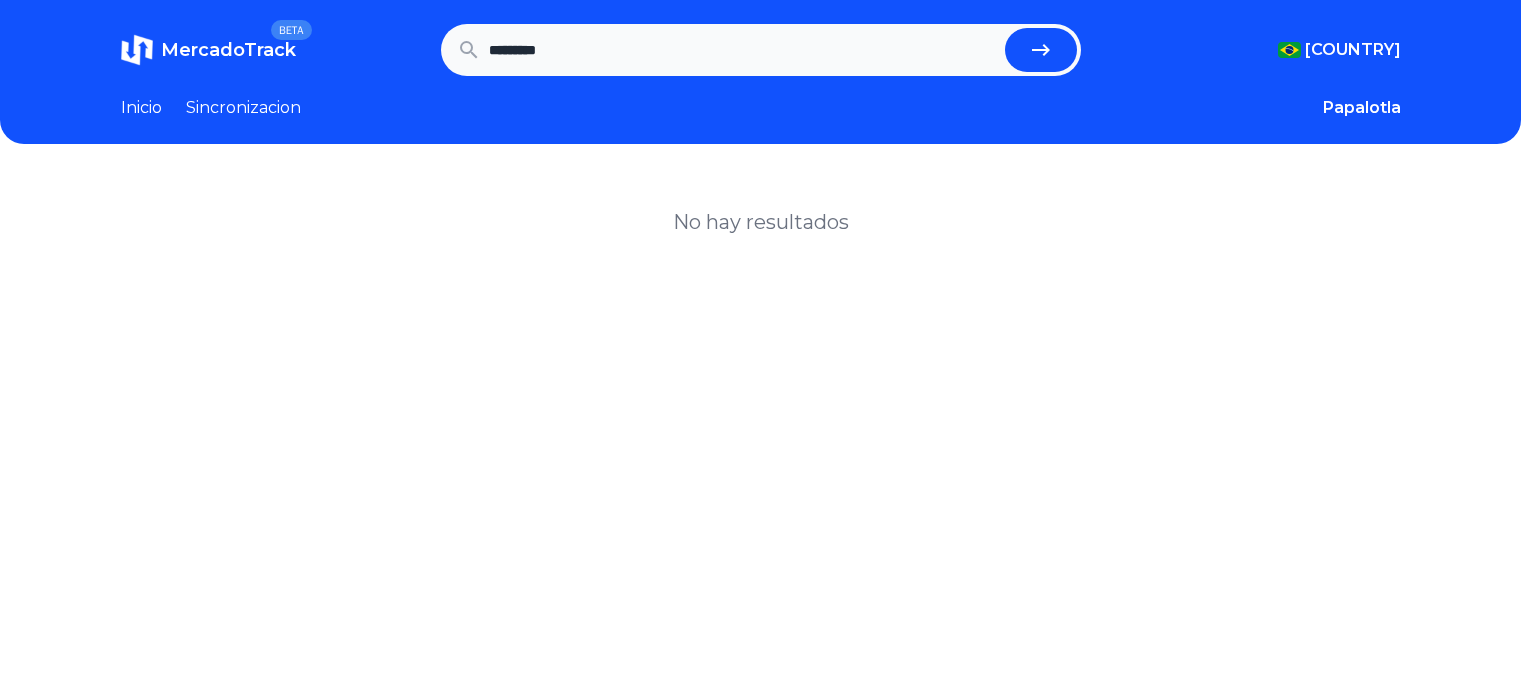 scroll, scrollTop: 0, scrollLeft: 0, axis: both 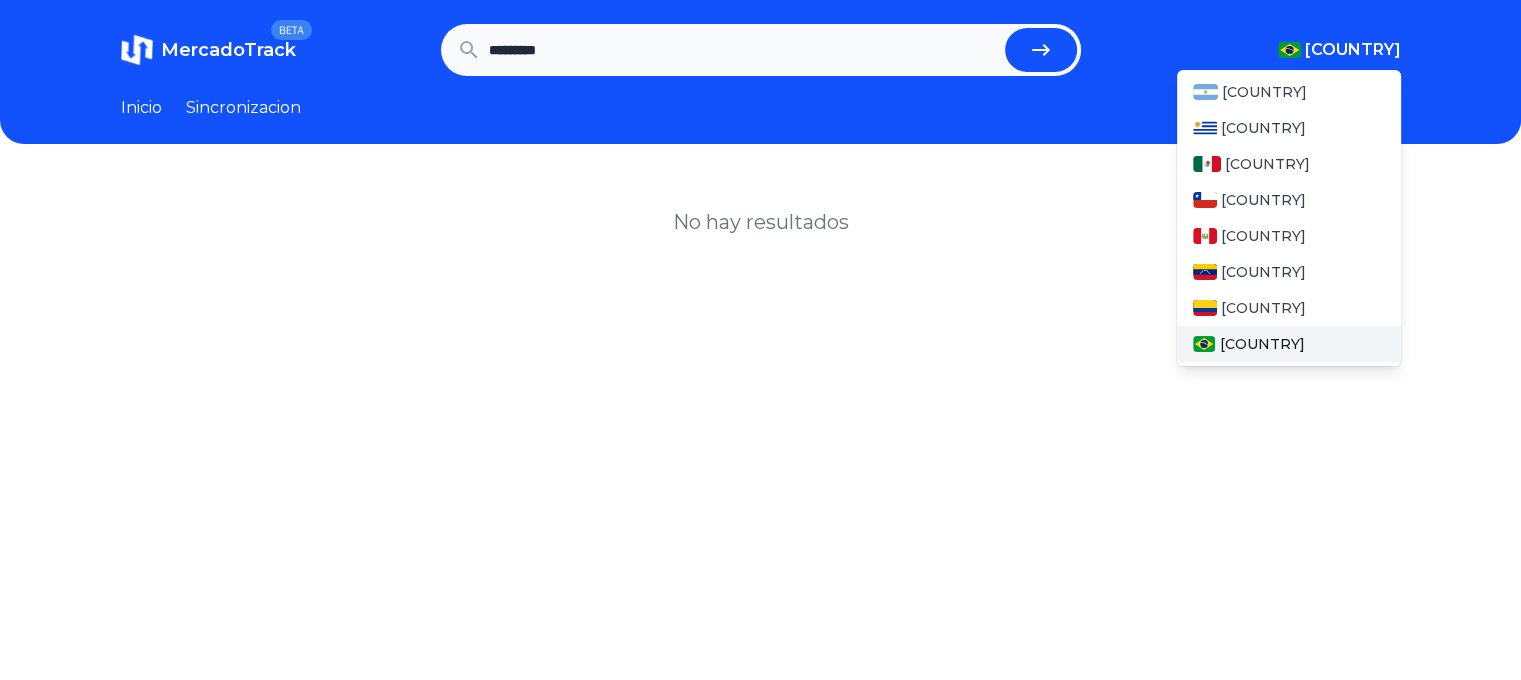 click on "MercadoTrack BETA Brasil Argentina Uruguay Mexico Chile Peru Venezuela Colombia Brasil ********* Brasil Argentina Uruguay Mexico Chile Peru Venezuela Colombia Brasil" at bounding box center [761, 50] 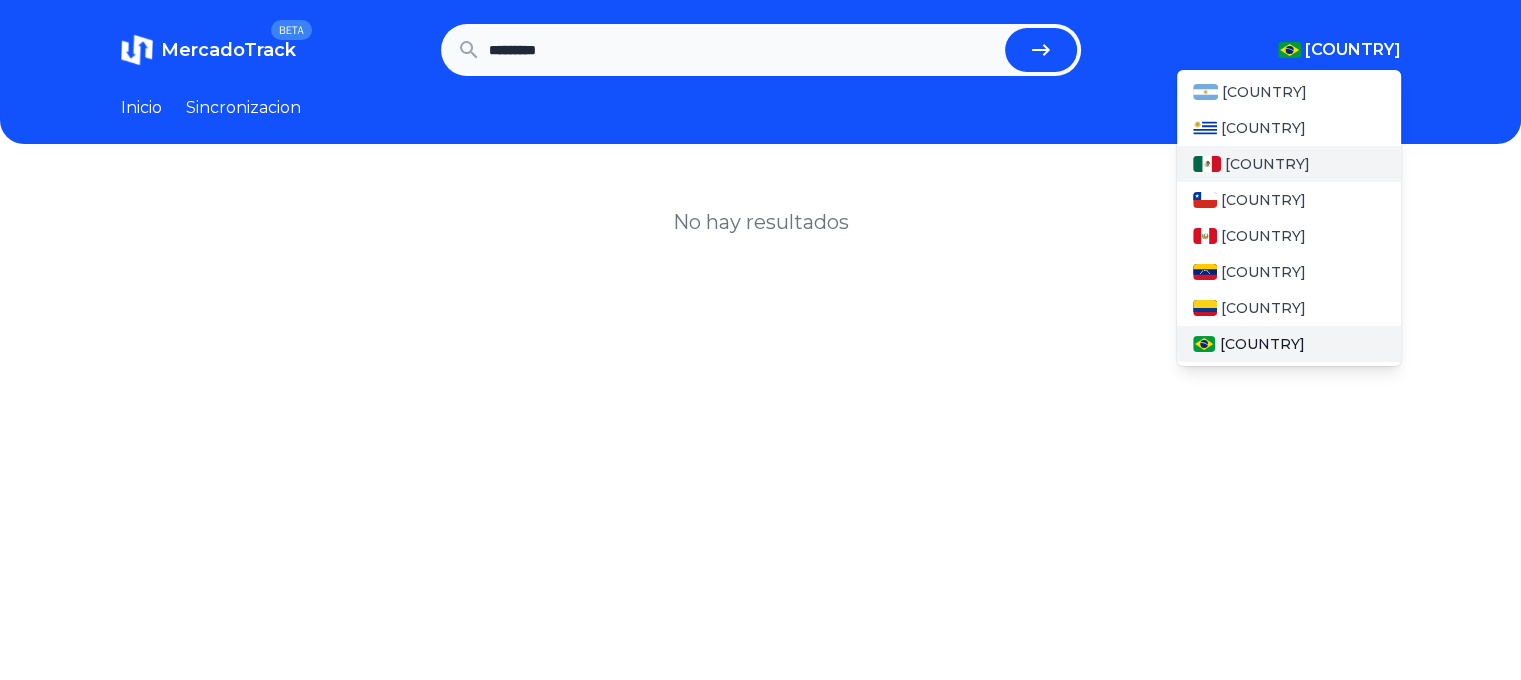 click on "[COUNTRY]" at bounding box center (1289, 164) 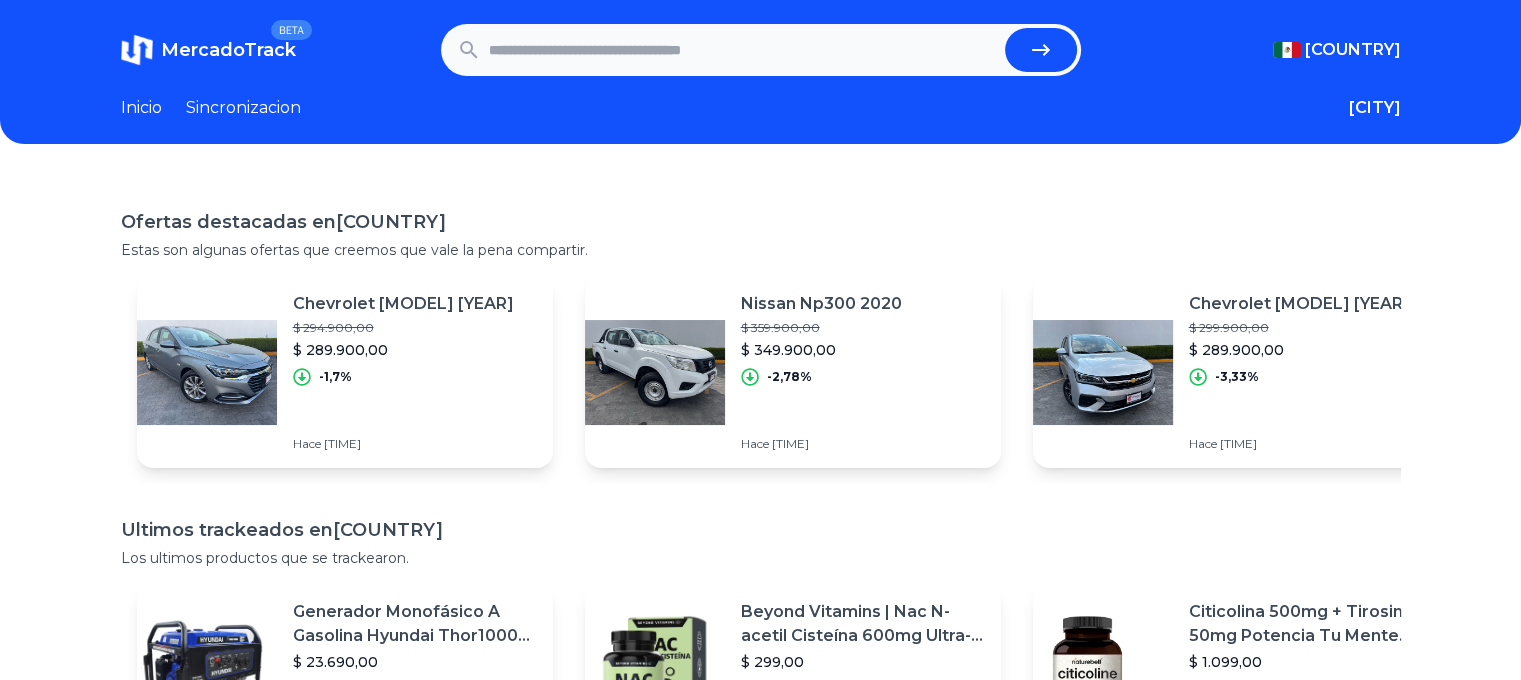 click at bounding box center [743, 50] 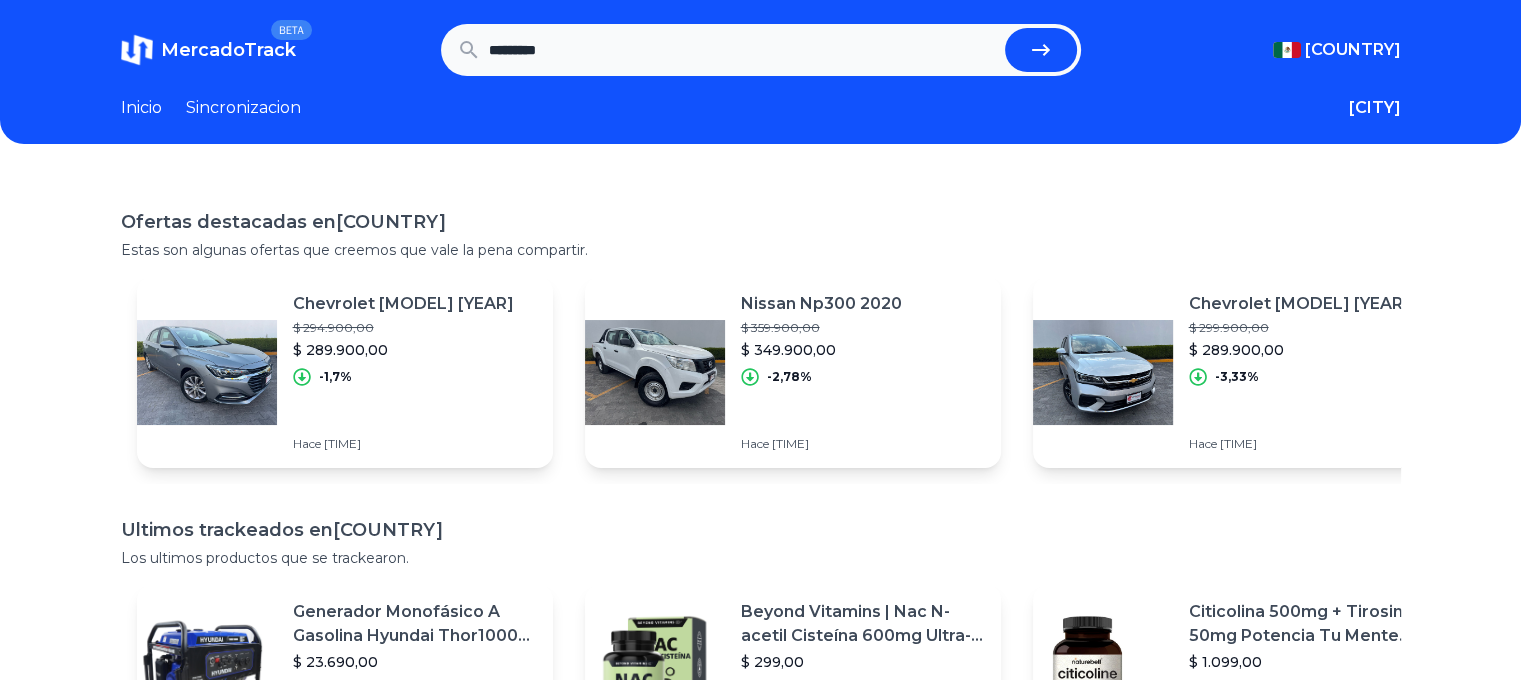 type on "*********" 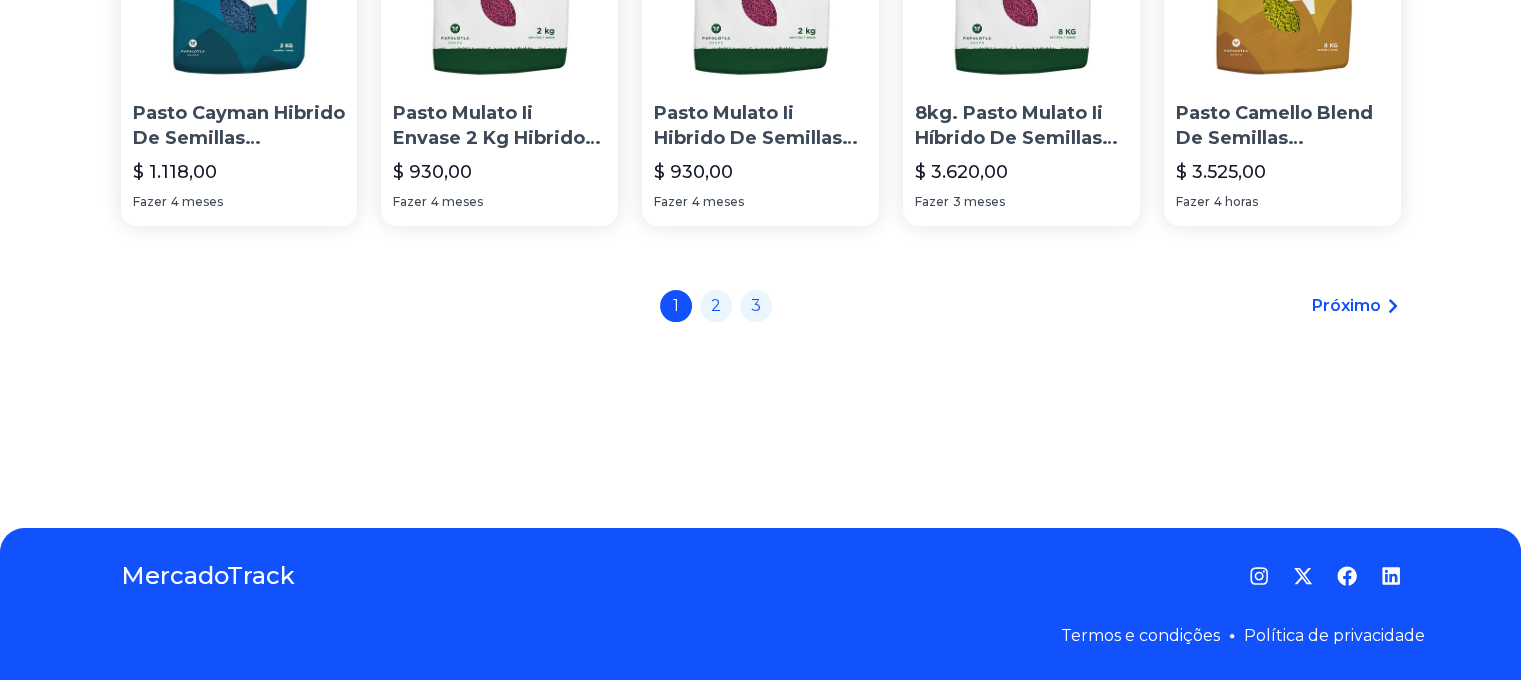 scroll, scrollTop: 75, scrollLeft: 0, axis: vertical 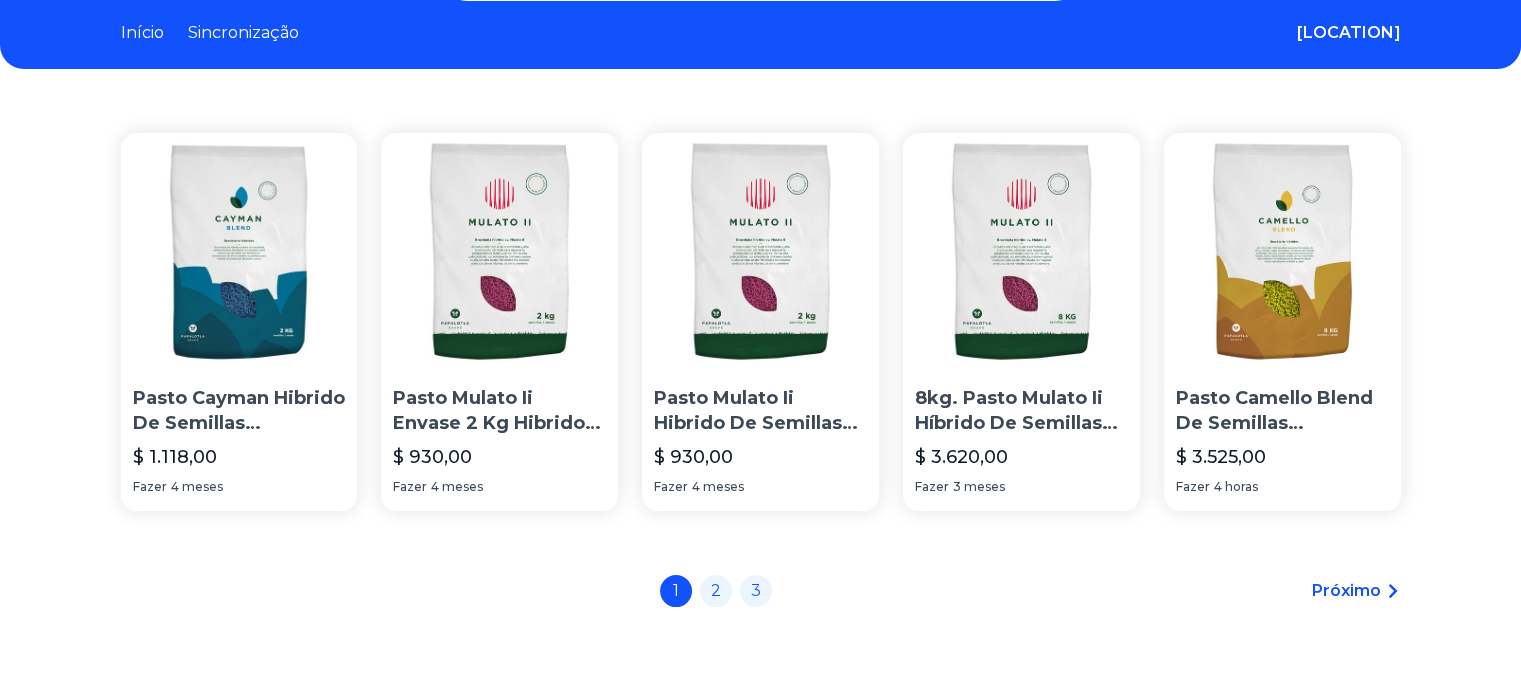 click on "Próximo" at bounding box center [1346, 590] 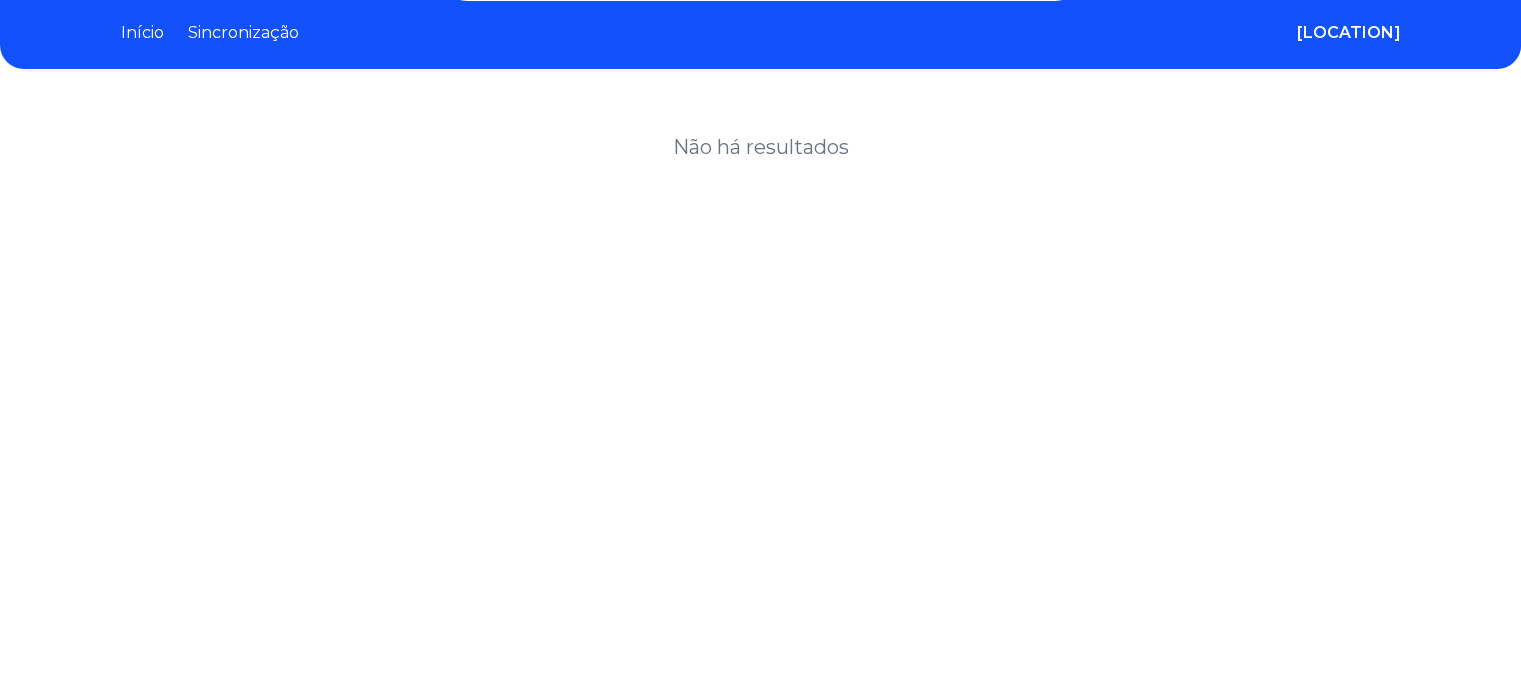 click on "Início" at bounding box center [142, 32] 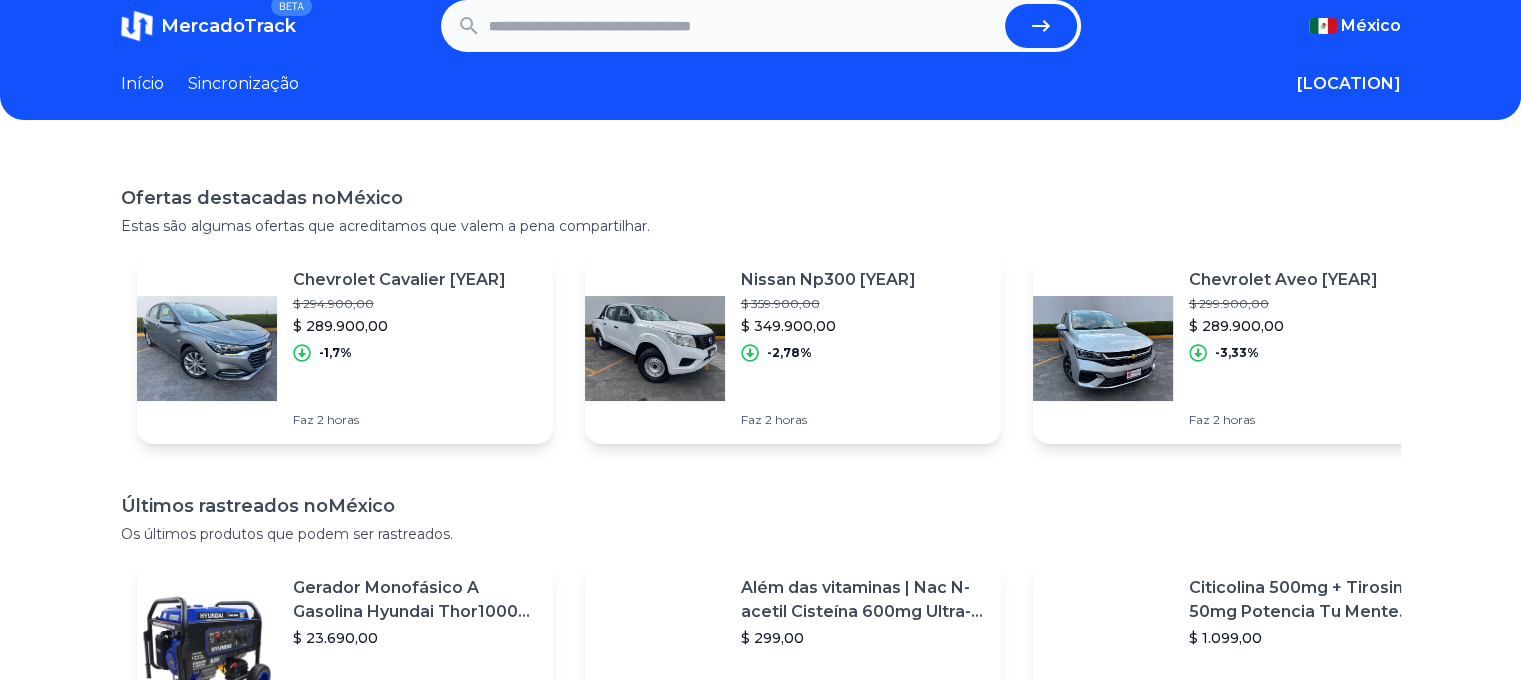 scroll, scrollTop: 0, scrollLeft: 0, axis: both 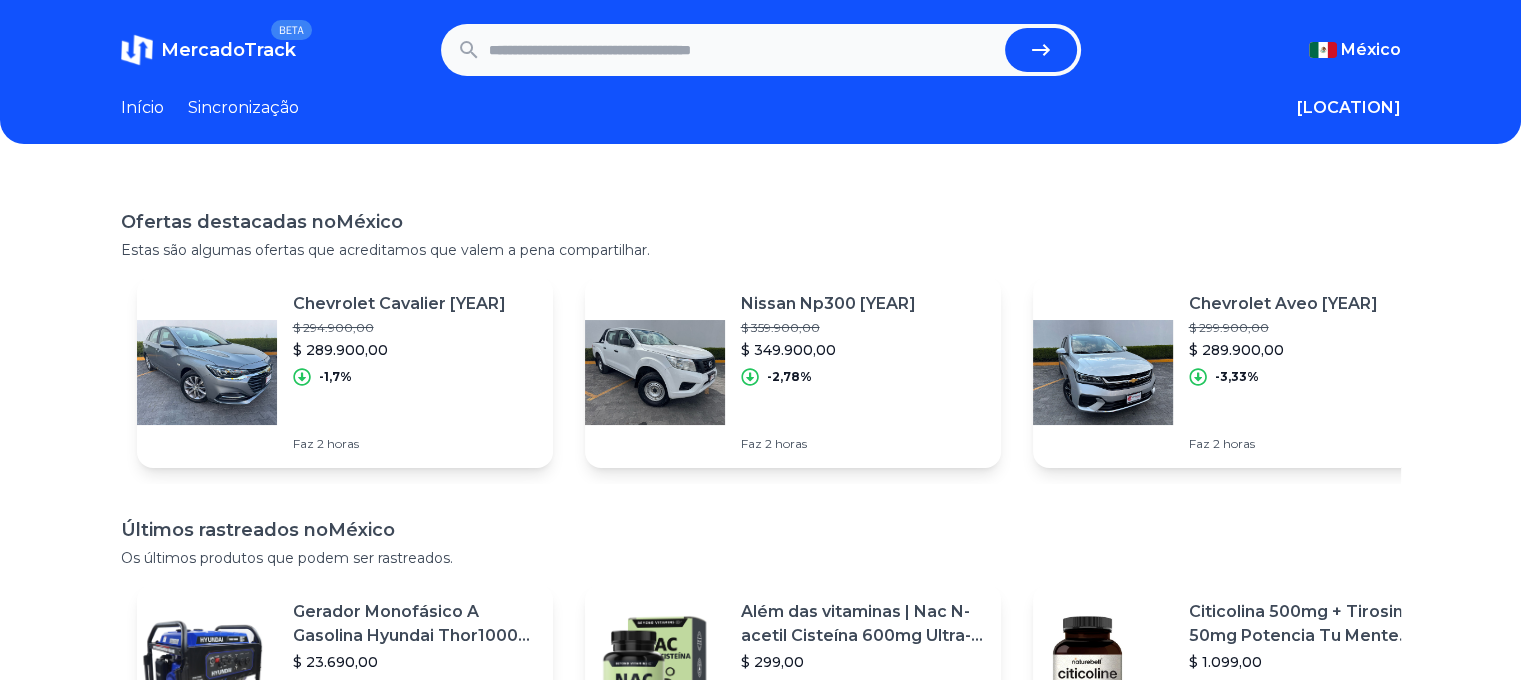 click at bounding box center (743, 50) 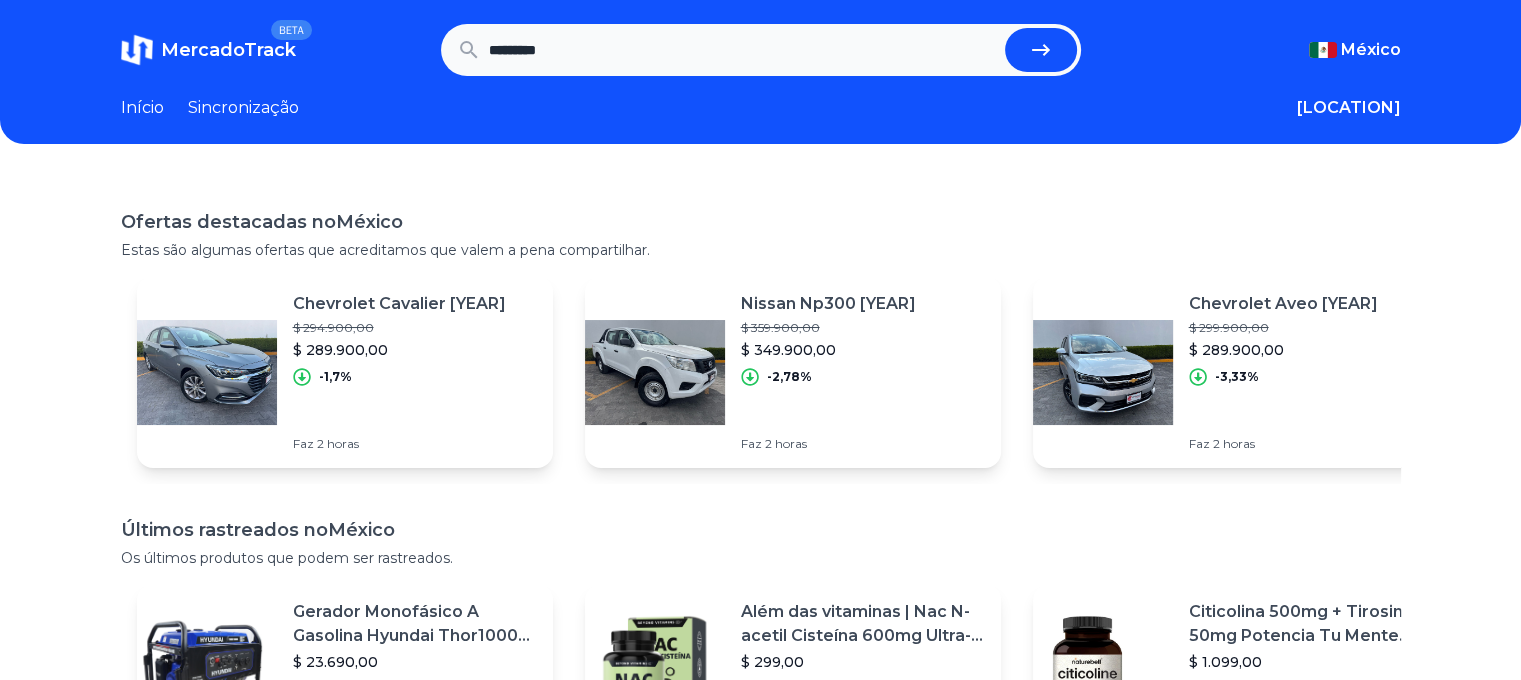 type on "*********" 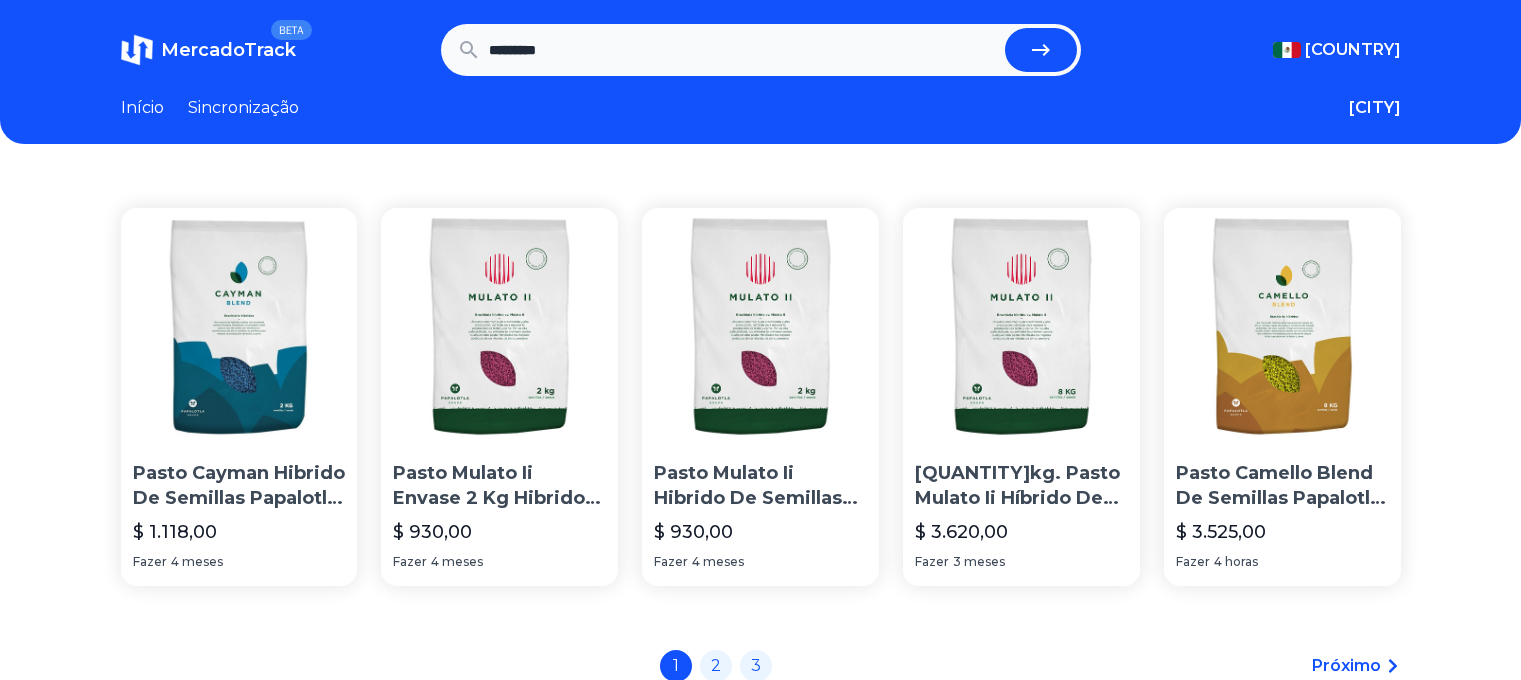 scroll, scrollTop: 0, scrollLeft: 0, axis: both 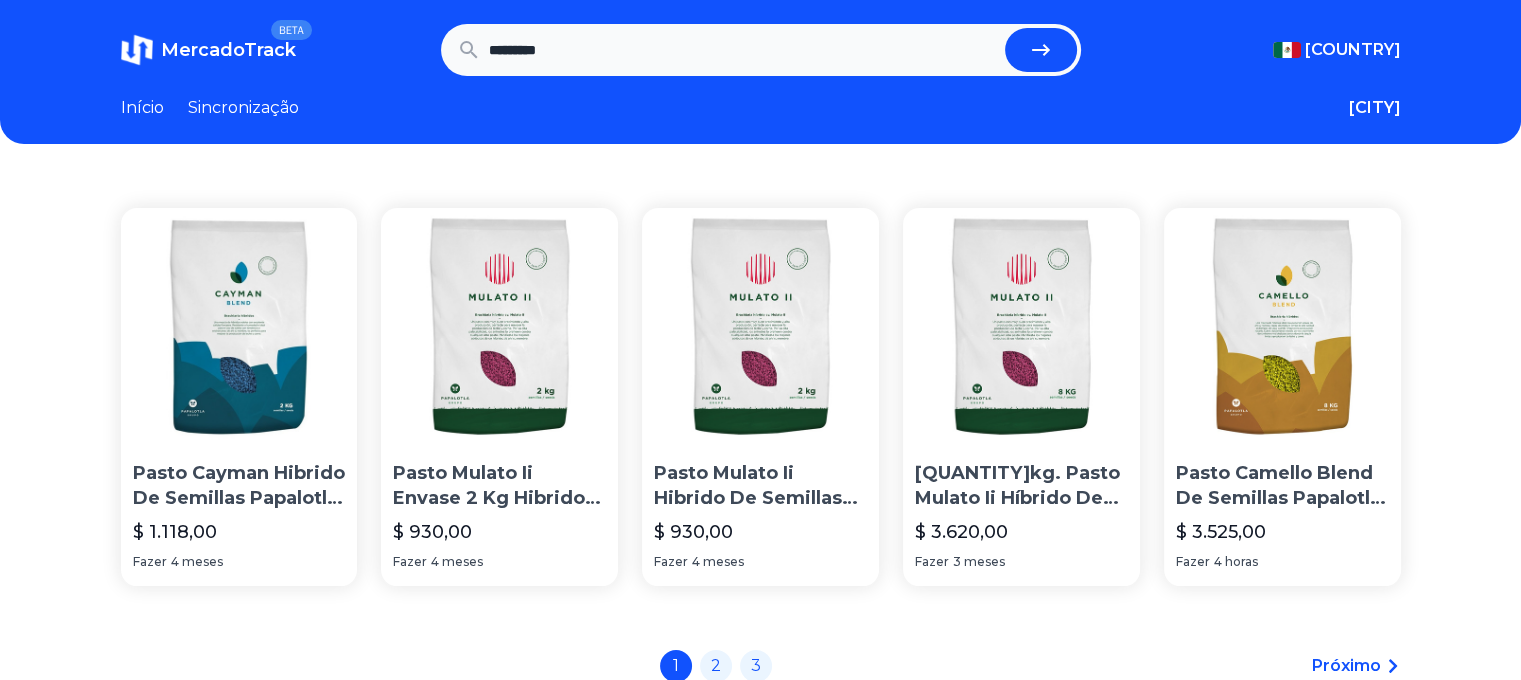 click at bounding box center [1282, 326] 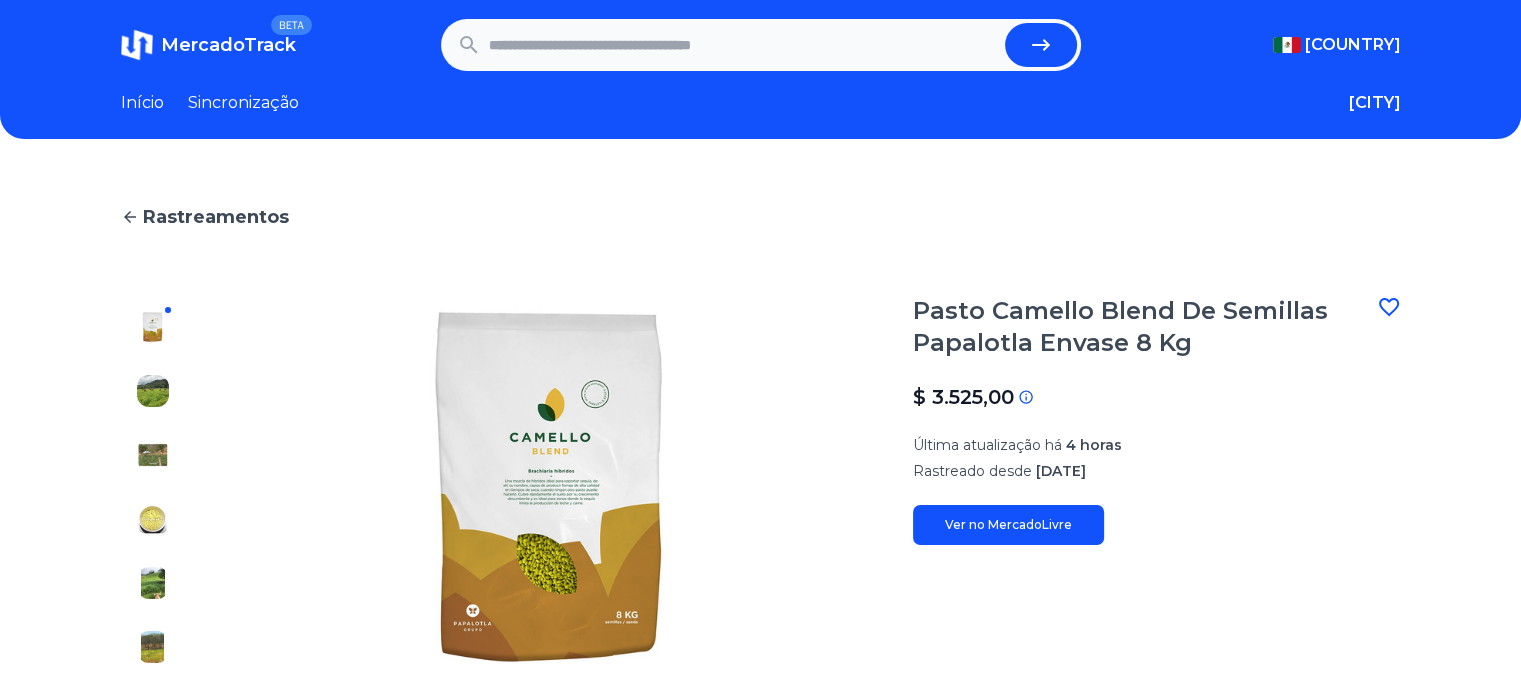 scroll, scrollTop: 0, scrollLeft: 0, axis: both 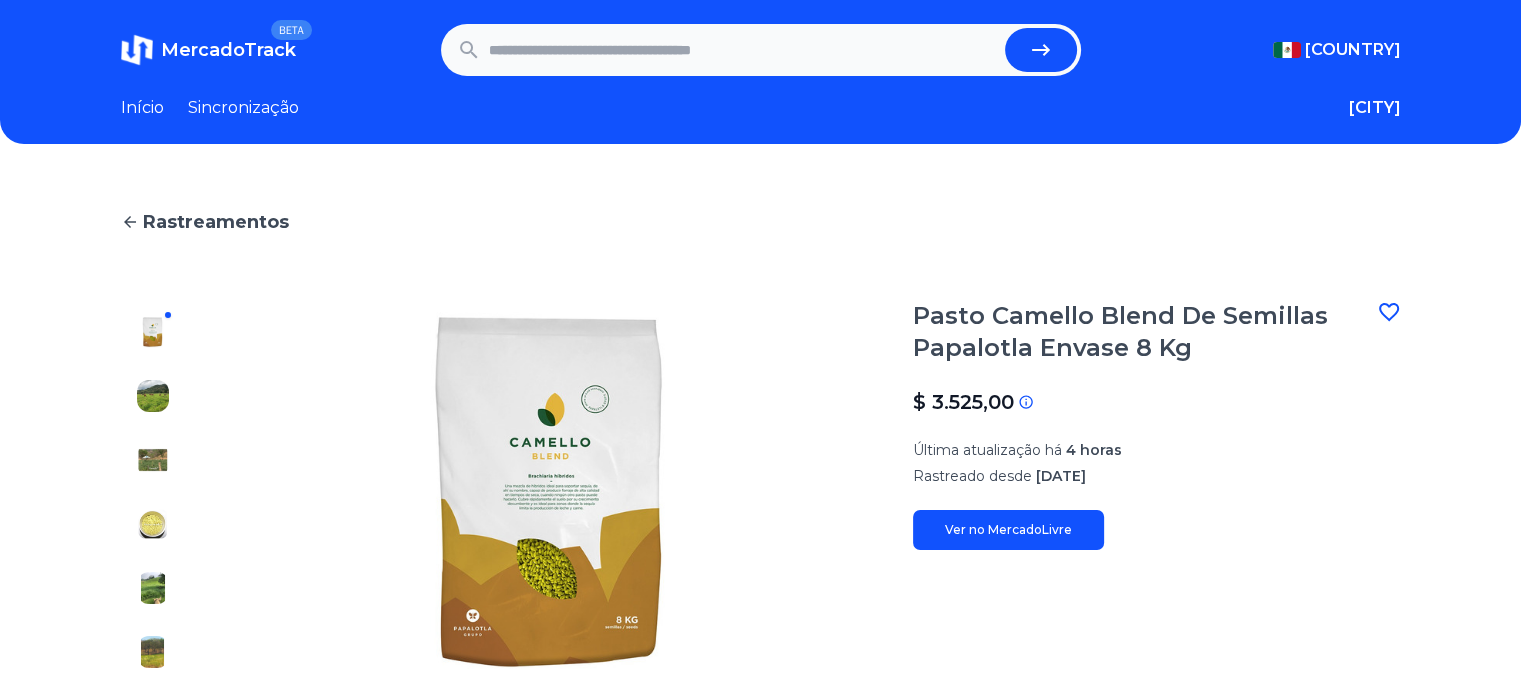 click on "Início" at bounding box center [142, 107] 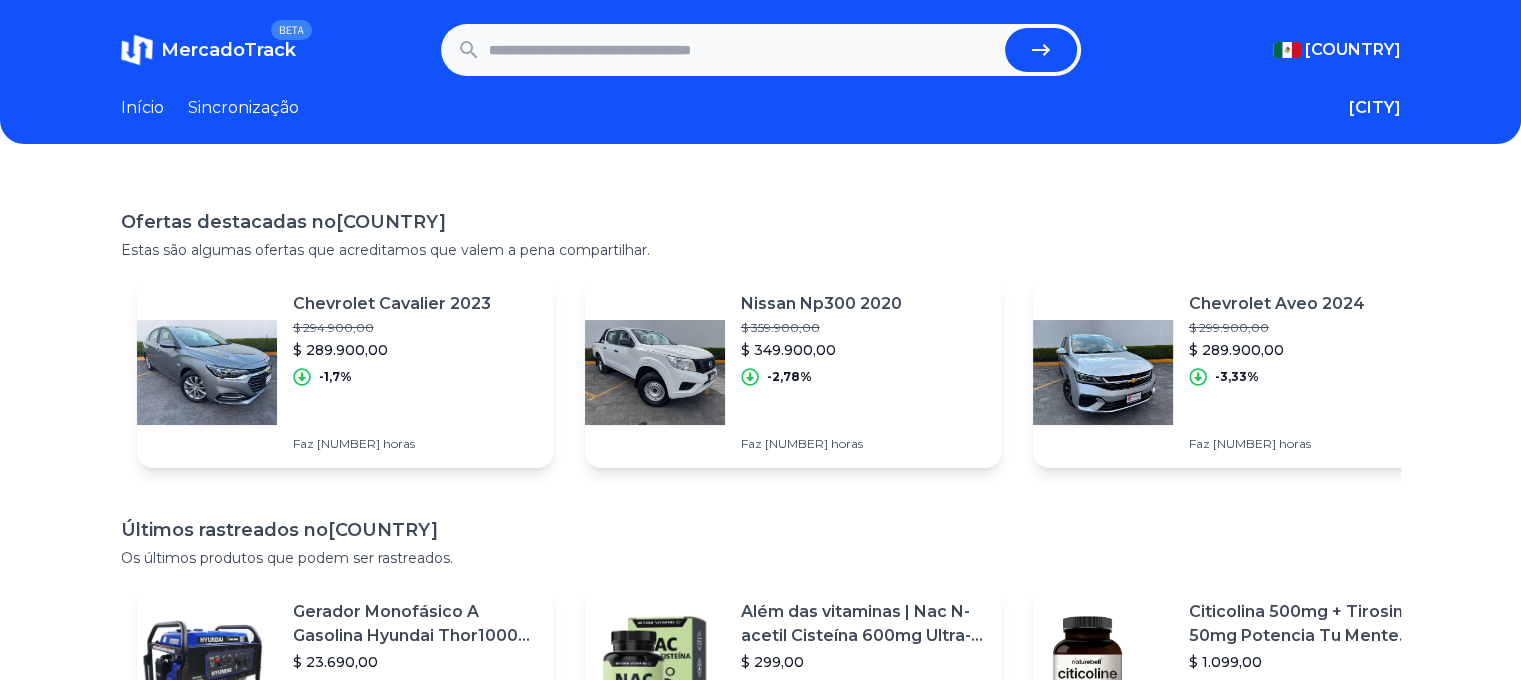 click on "MercadoTrack BETA México Argentina Uruguai México Chile Peru Venezuela Colômbia Brasil México Argentina Uruguai México Chile Peru Venezuela Colômbia Brasil" at bounding box center [761, 50] 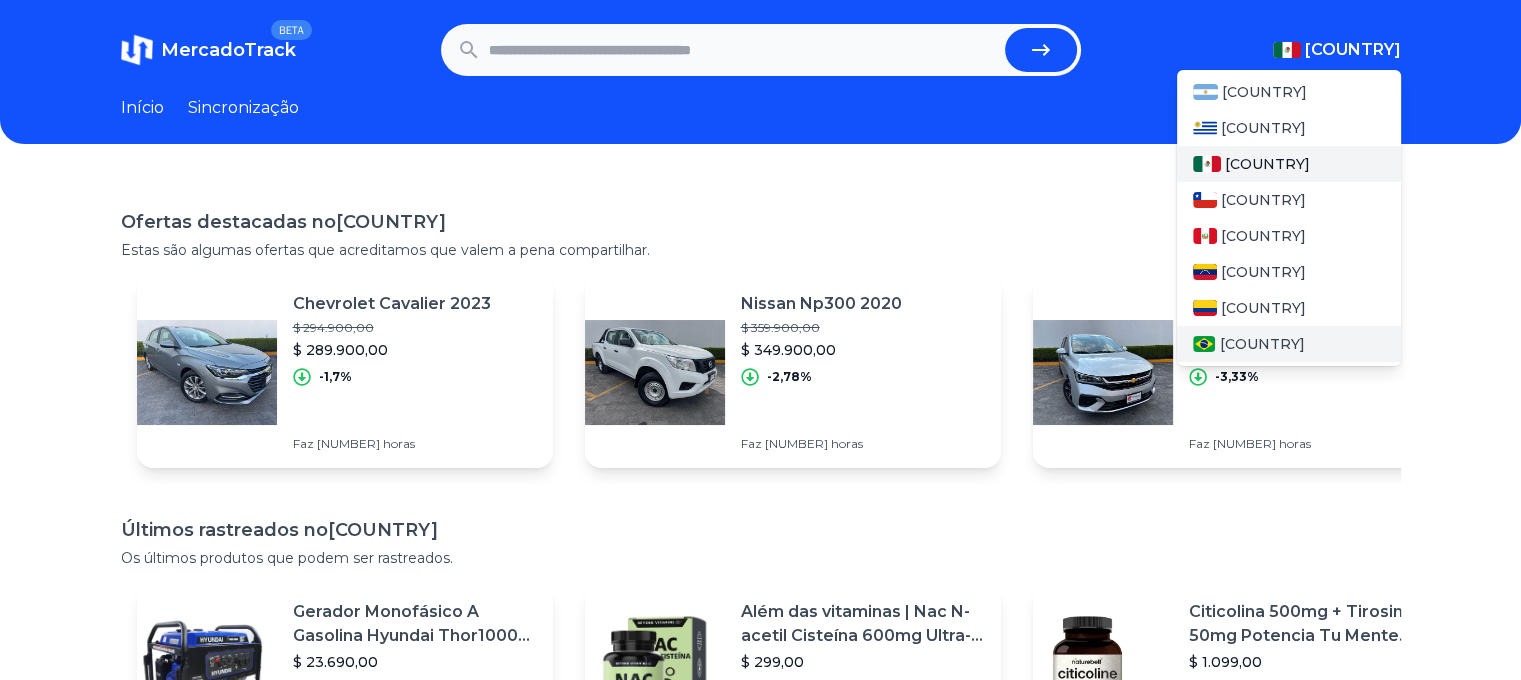 click on "[COUNTRY]" at bounding box center [1289, 344] 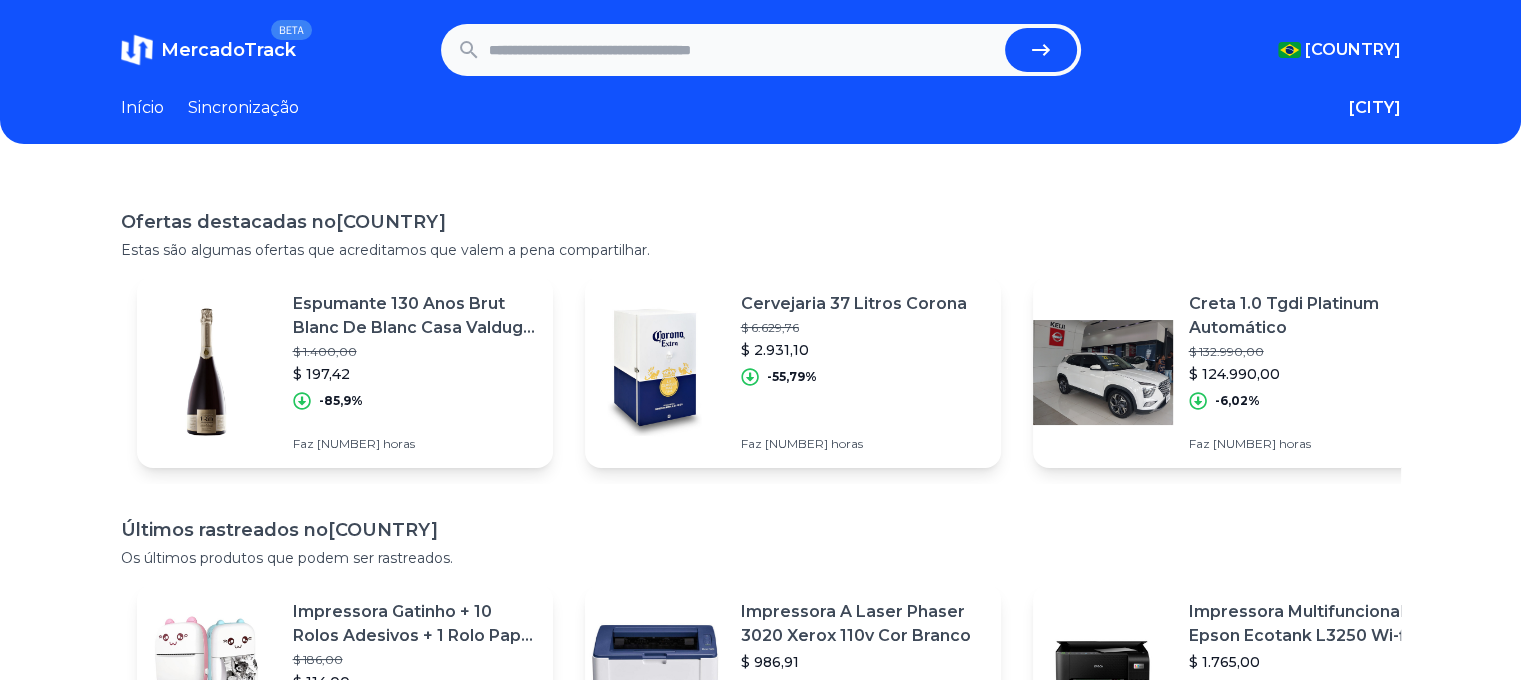 click at bounding box center [743, 50] 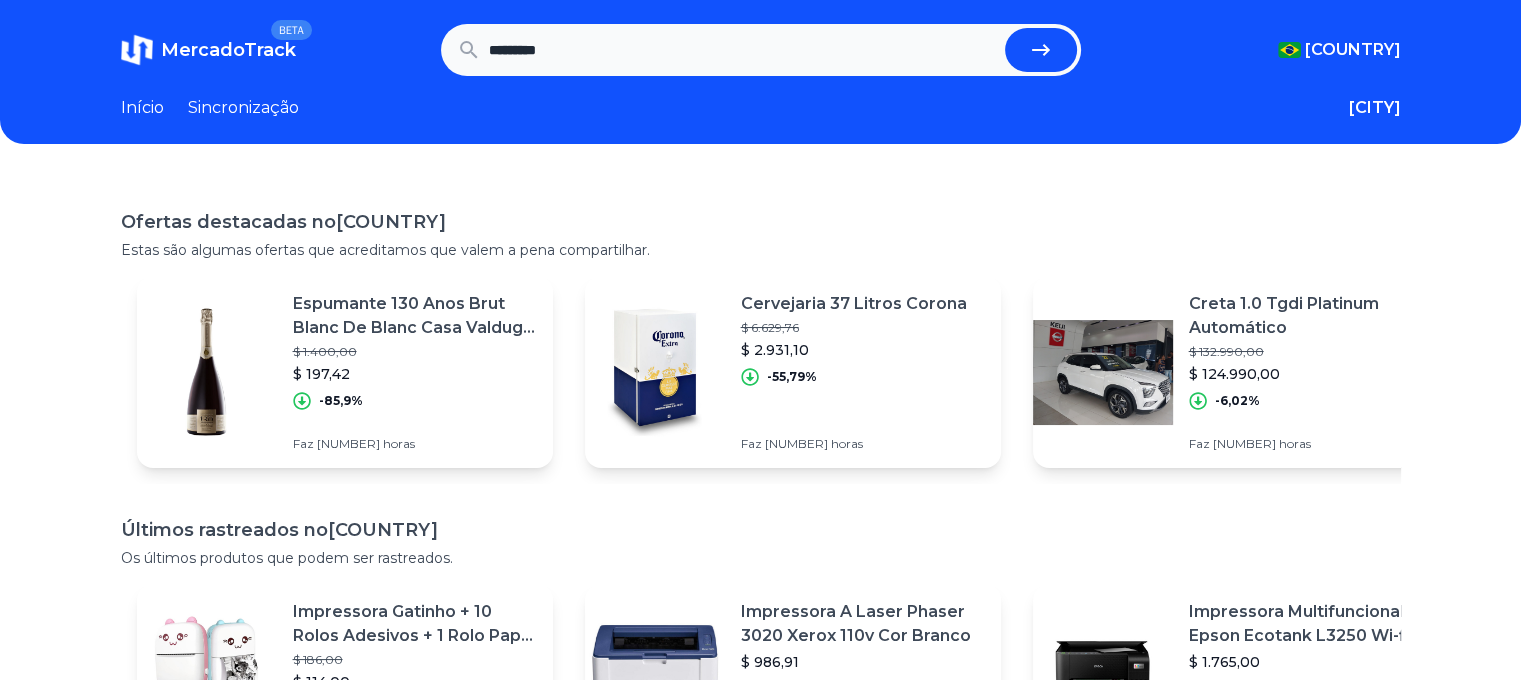 type on "*********" 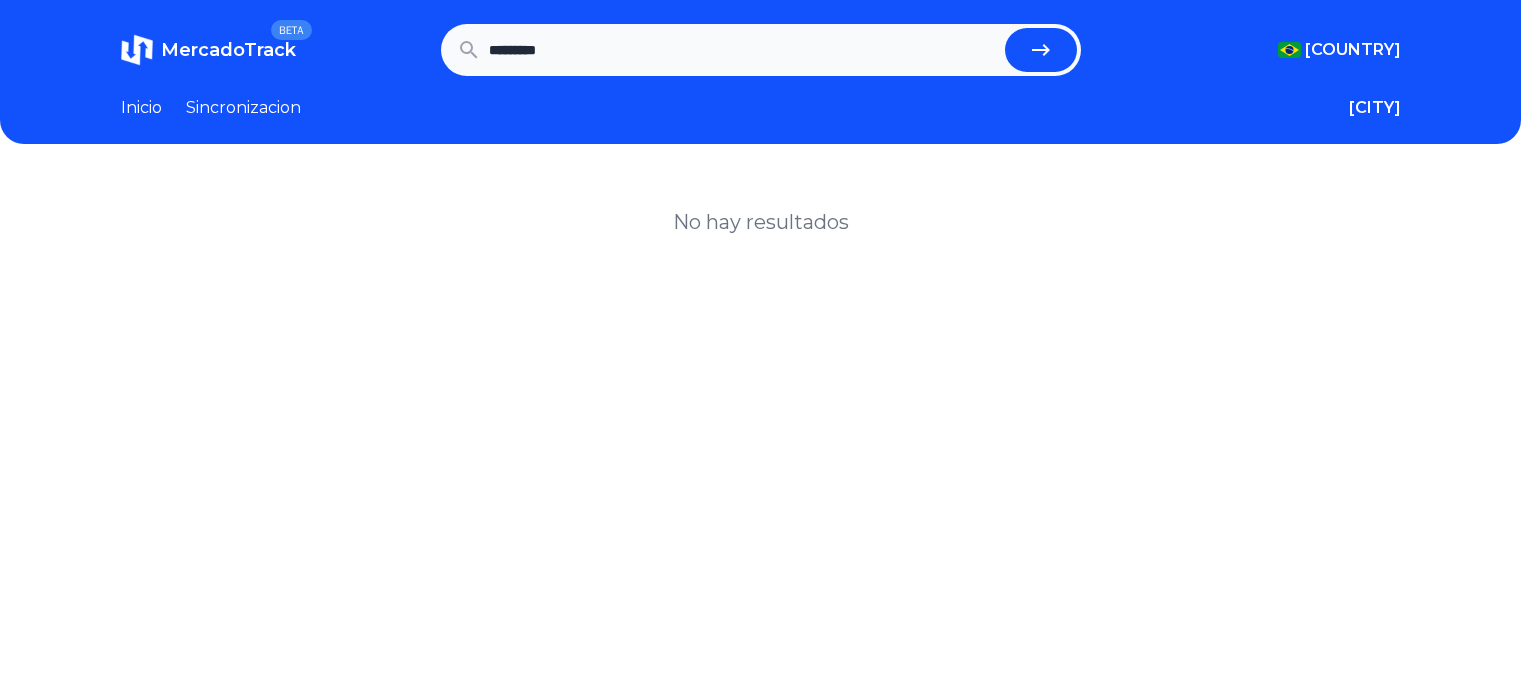 scroll, scrollTop: 0, scrollLeft: 0, axis: both 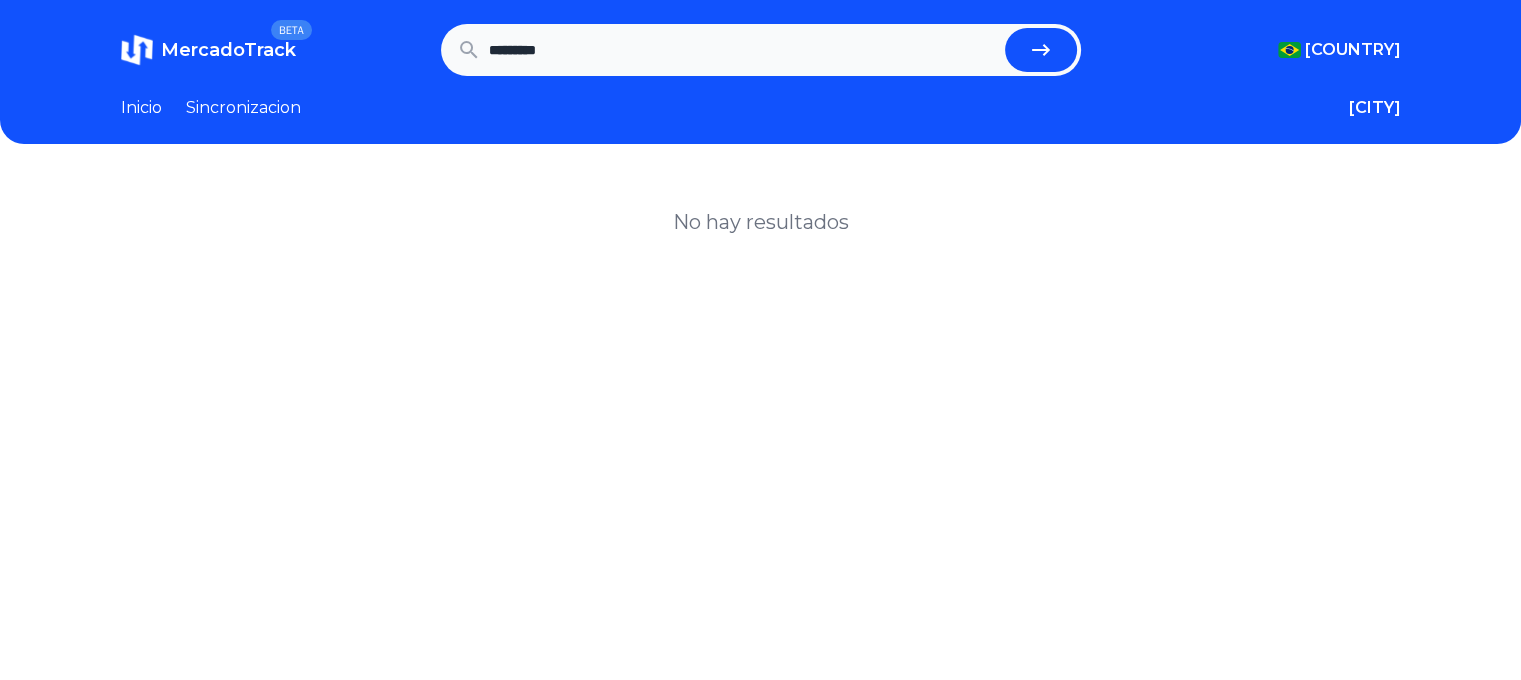 click on "Inicio" at bounding box center [141, 108] 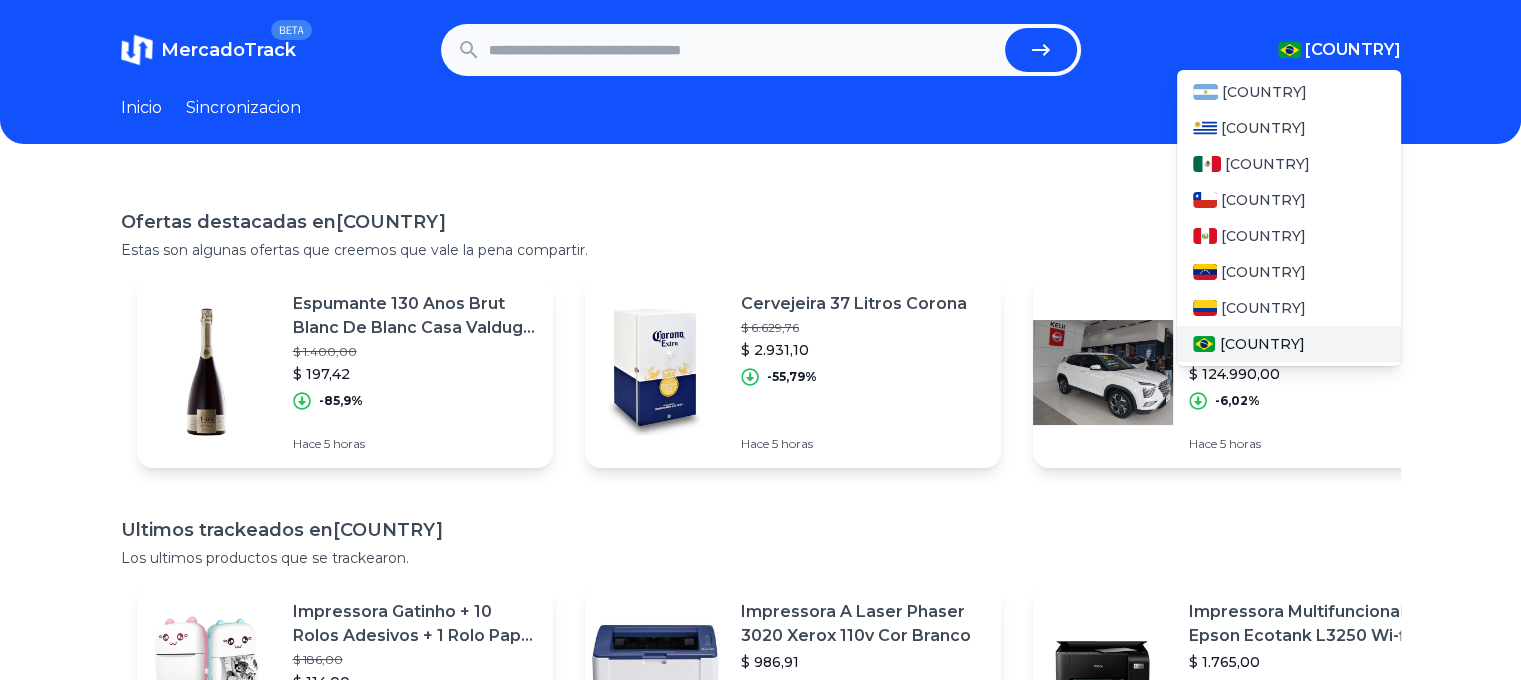 click on "[COUNTRY]" at bounding box center [1289, 344] 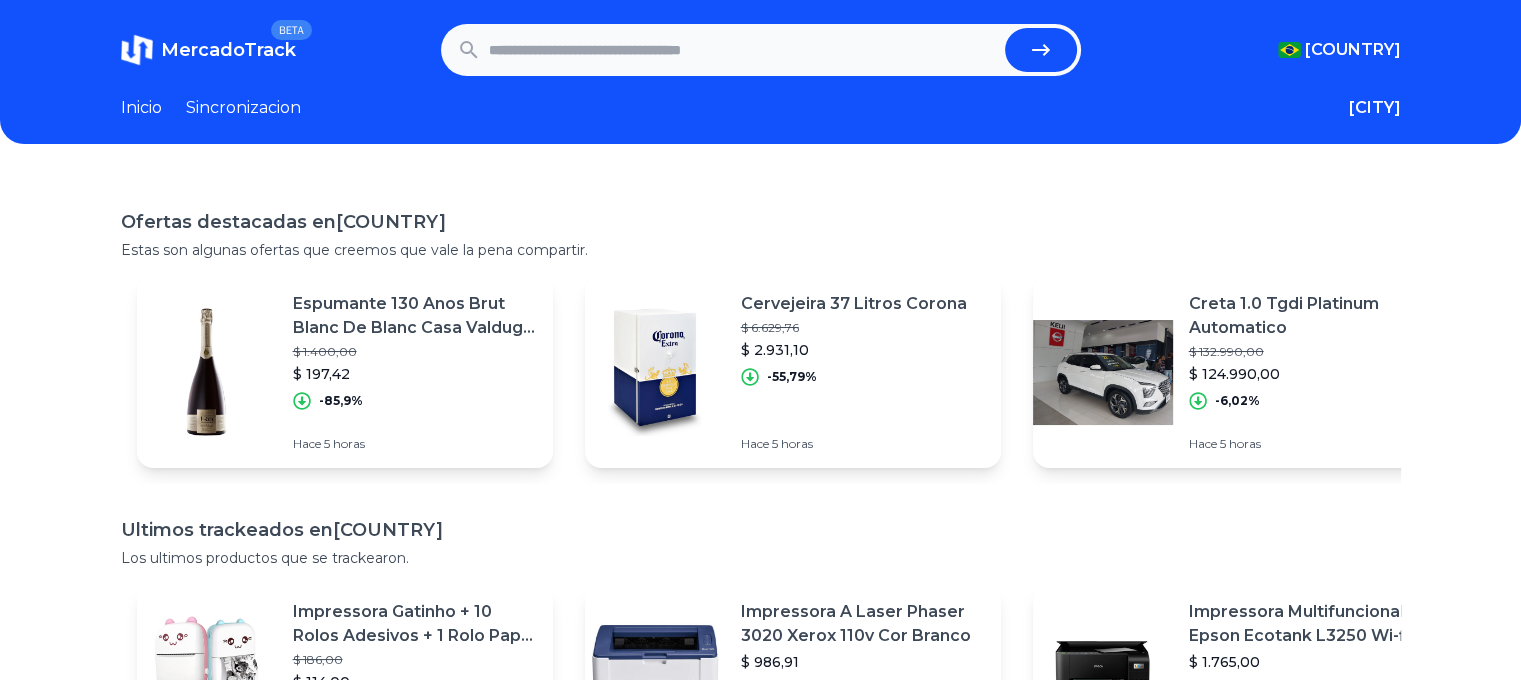 click on "Inicio Sincronizacion Papalotla Favoritos Salir" at bounding box center (761, 108) 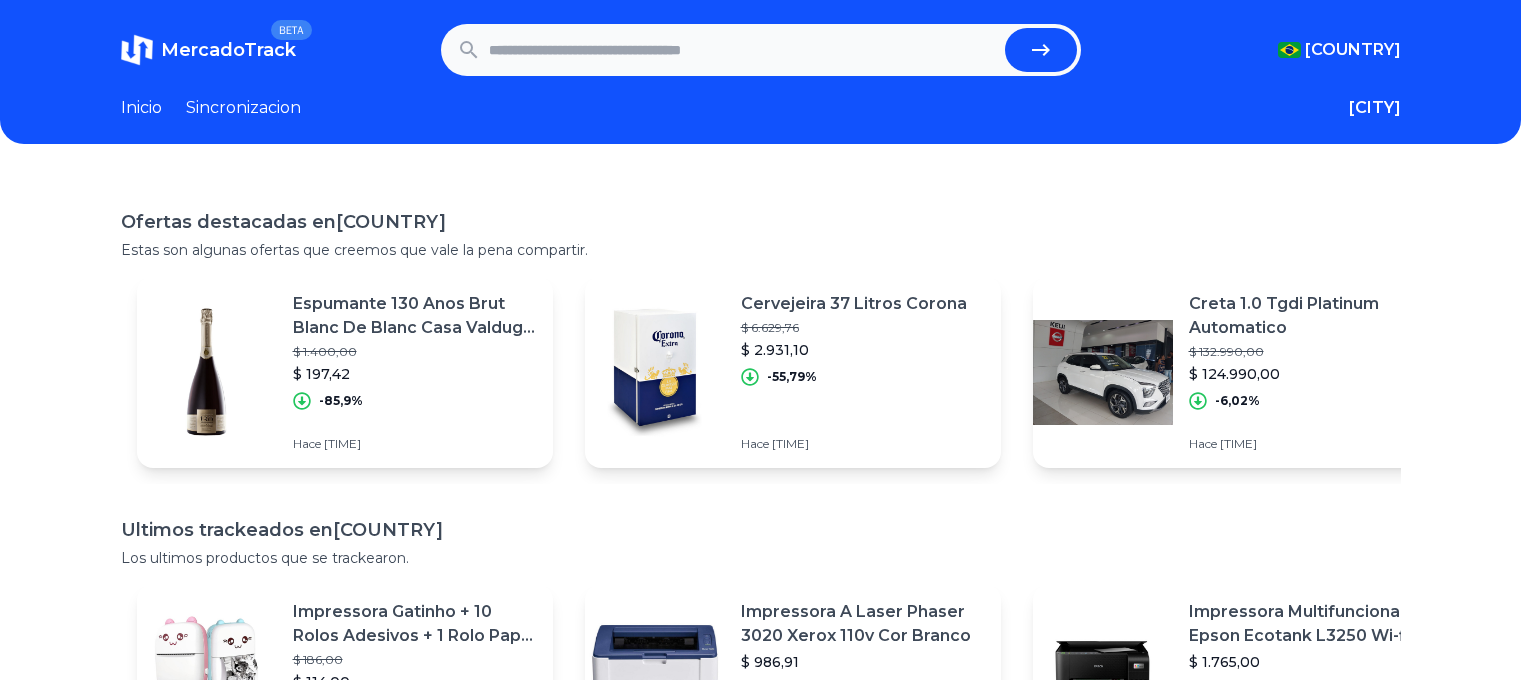 scroll, scrollTop: 0, scrollLeft: 0, axis: both 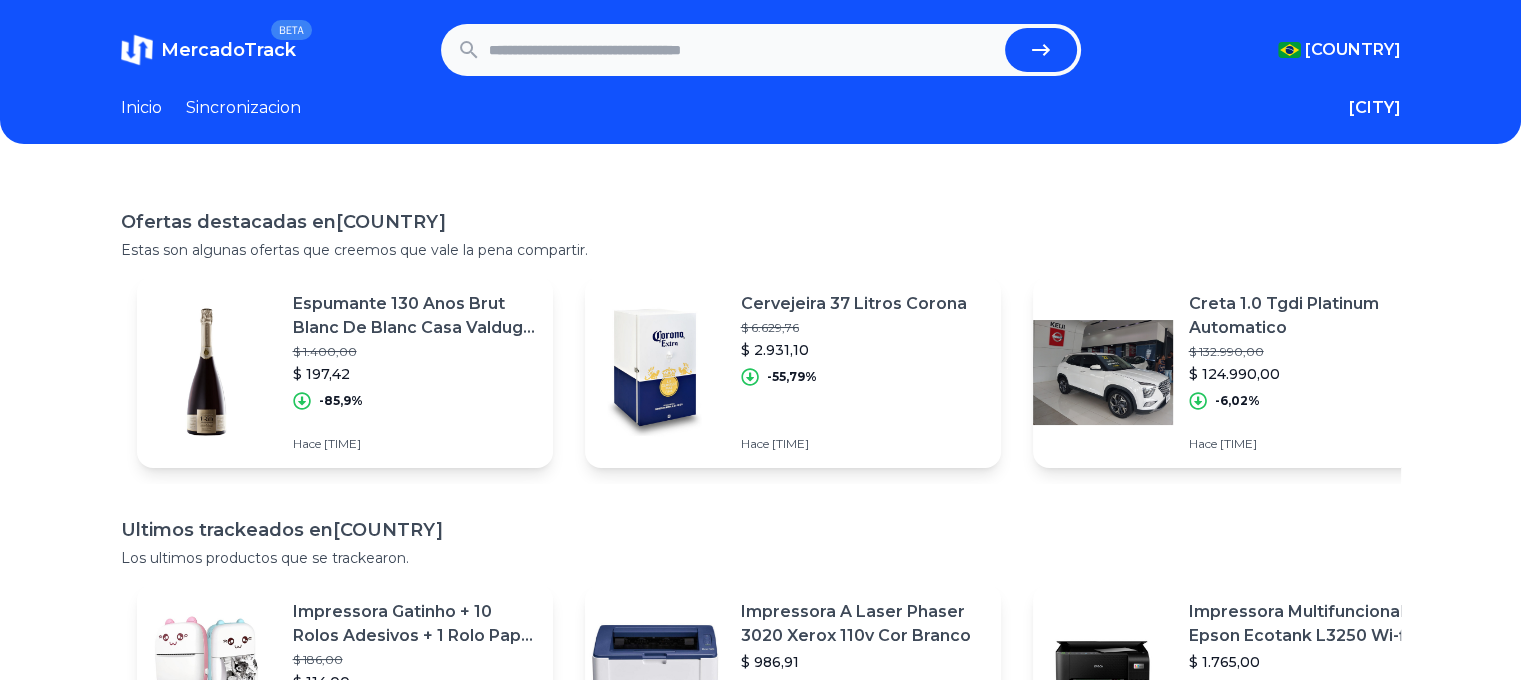 click at bounding box center (743, 50) 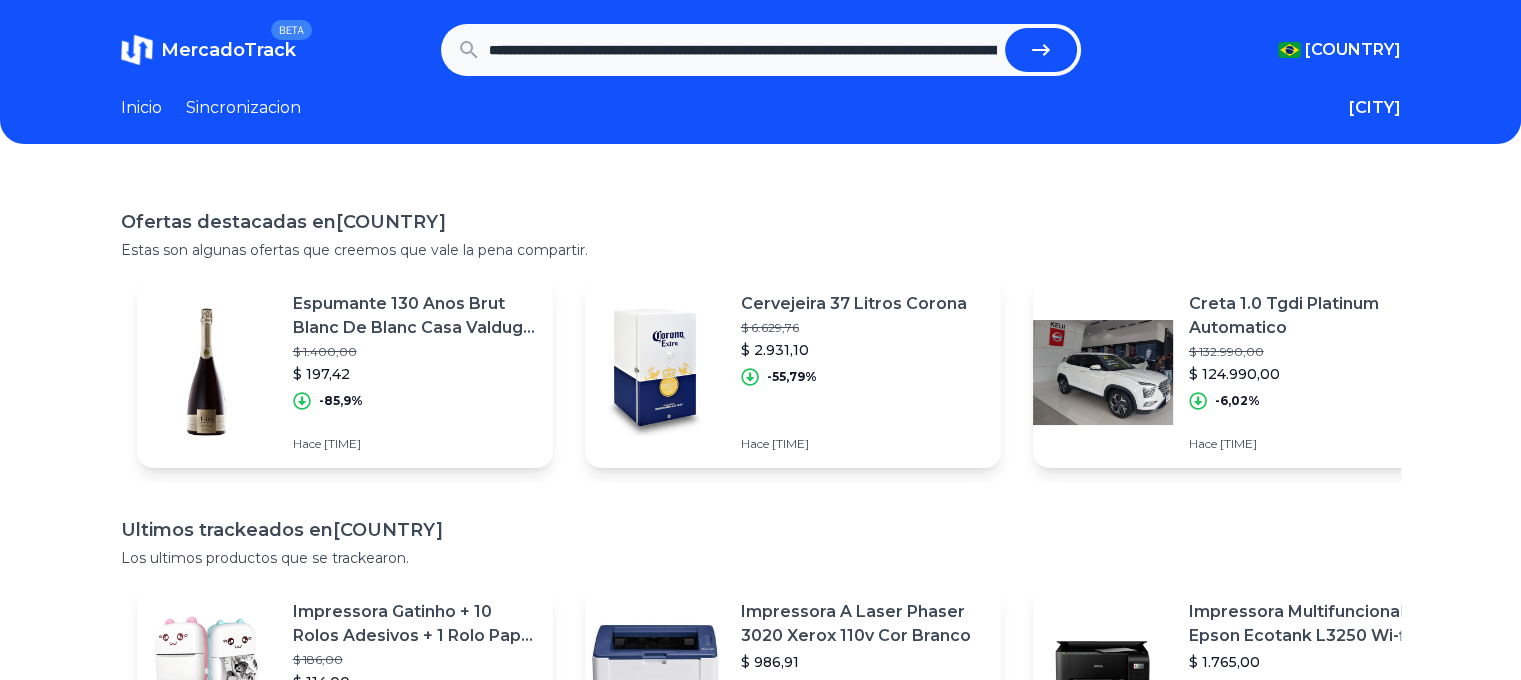 scroll, scrollTop: 0, scrollLeft: 372, axis: horizontal 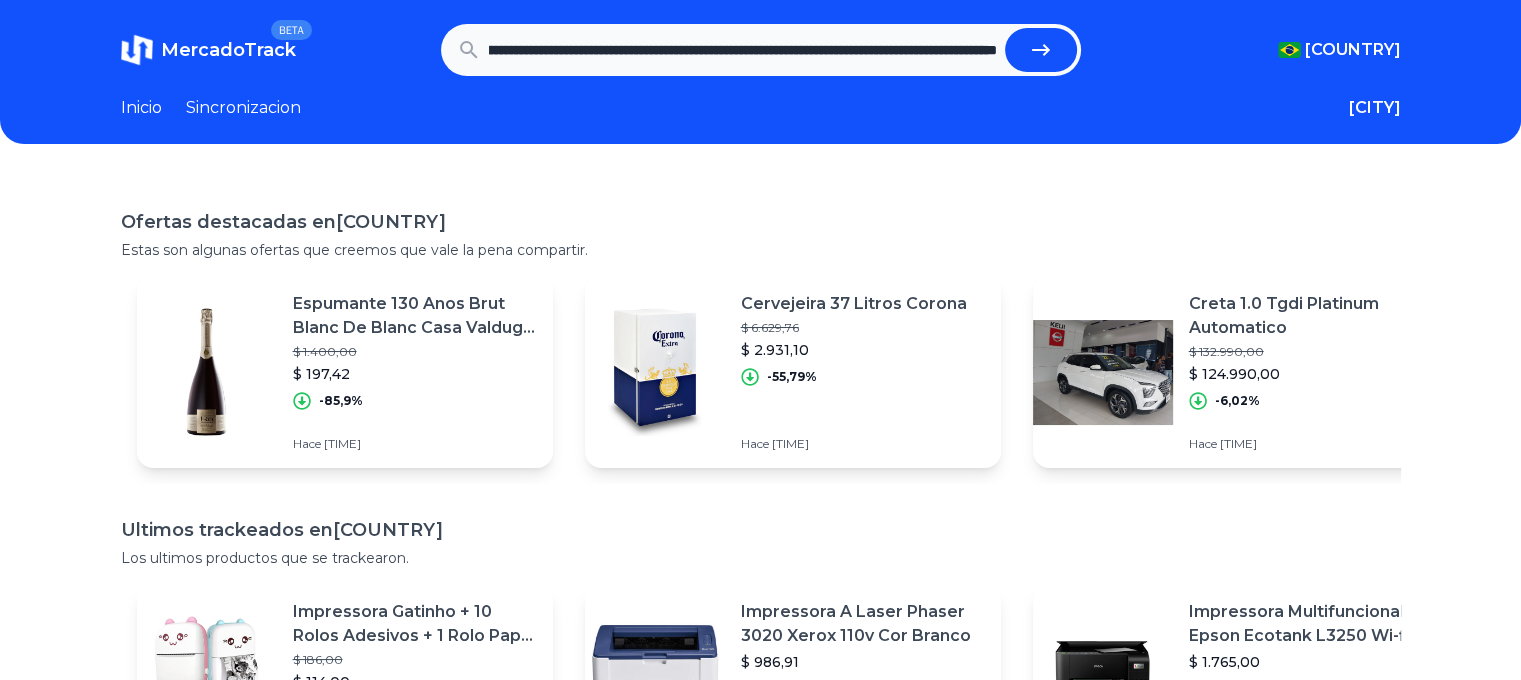 type on "**********" 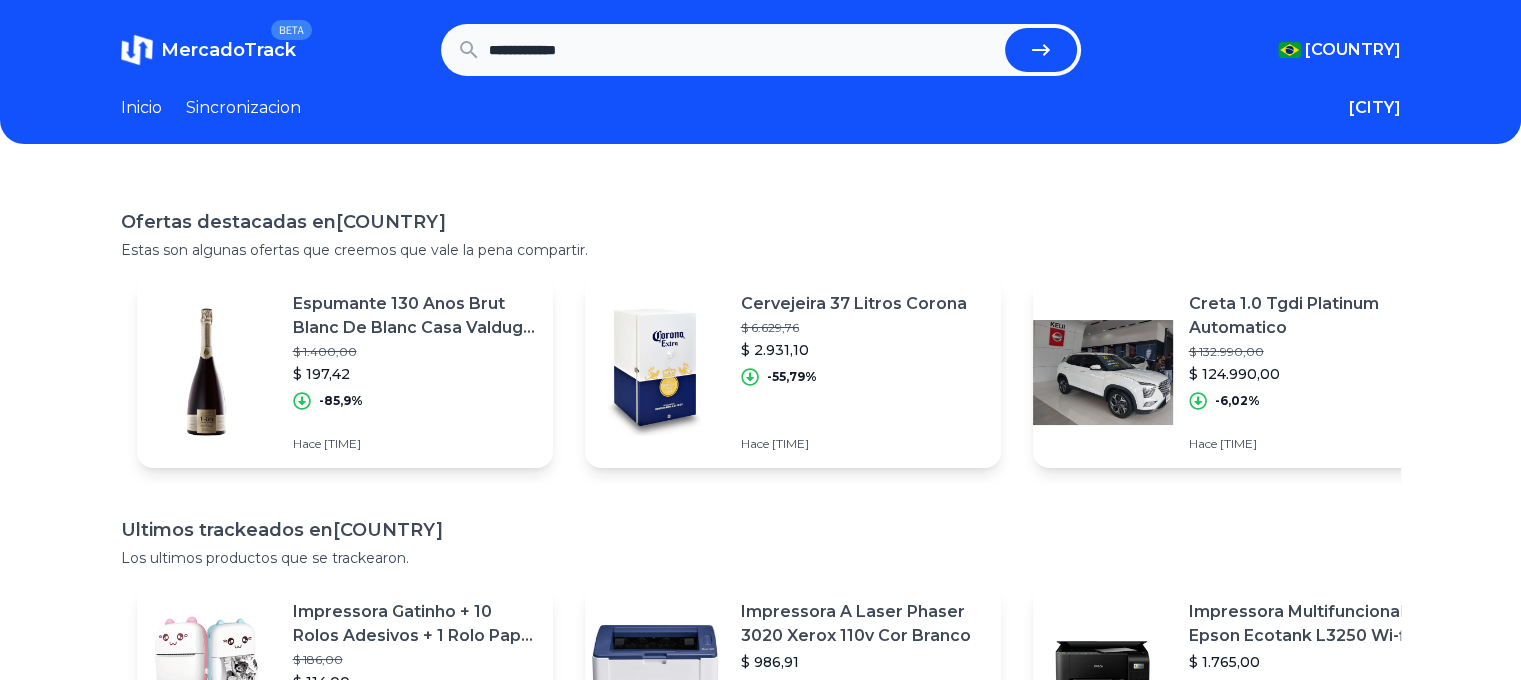 scroll, scrollTop: 0, scrollLeft: 0, axis: both 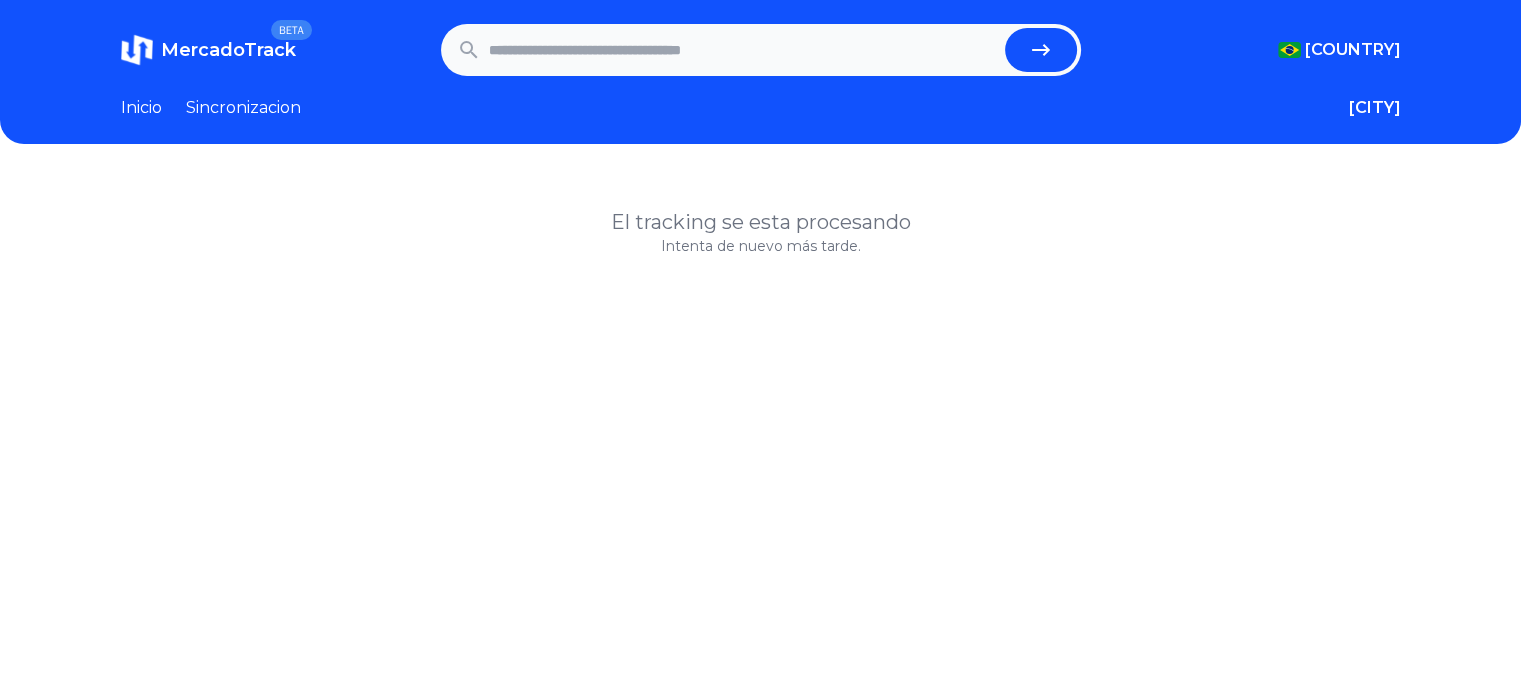 click on "MercadoTrack BETA Brasil Argentina Uruguay Mexico Chile Peru Venezuela Colombia Brasil Brasil Argentina Uruguay Mexico Chile Peru Venezuela Colombia Brasil Inicio Sincronizacion Papalotla Favoritos Salir" at bounding box center [760, 72] 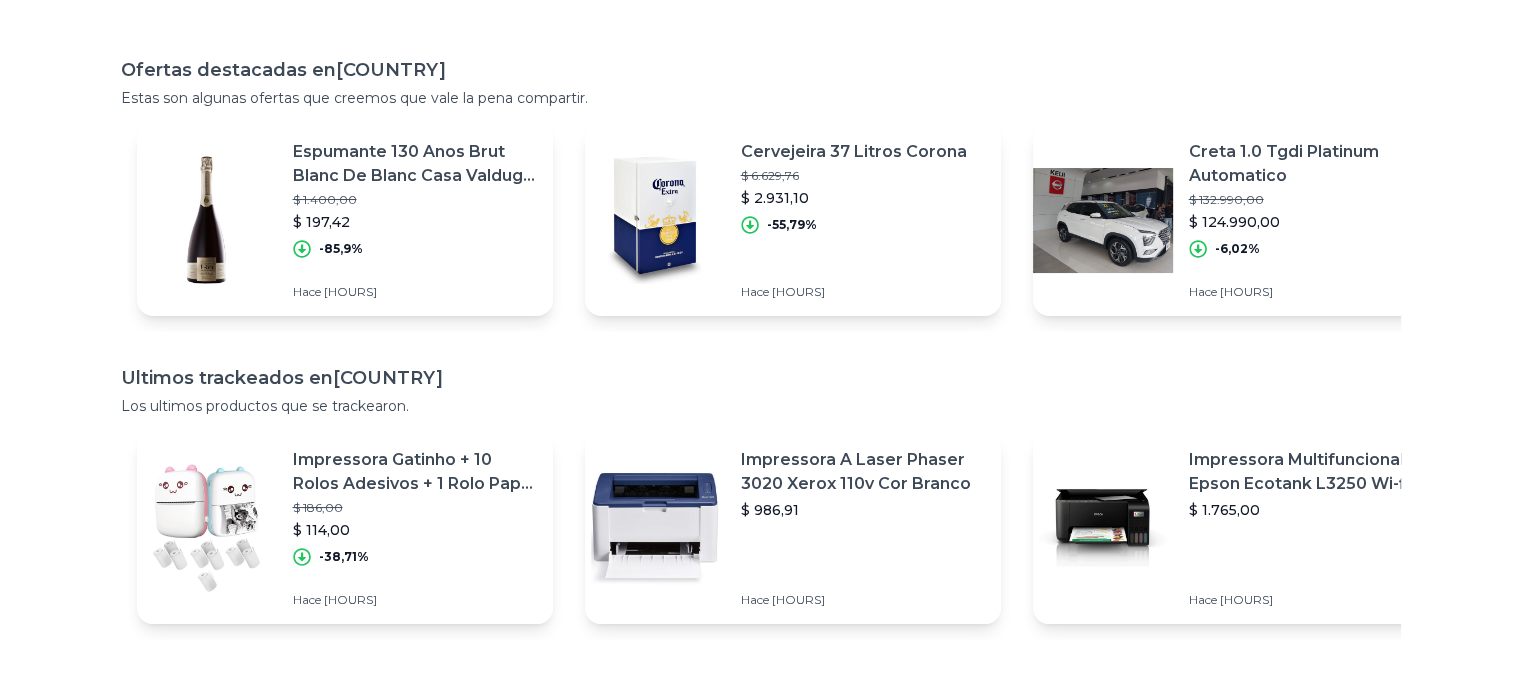 scroll, scrollTop: 375, scrollLeft: 0, axis: vertical 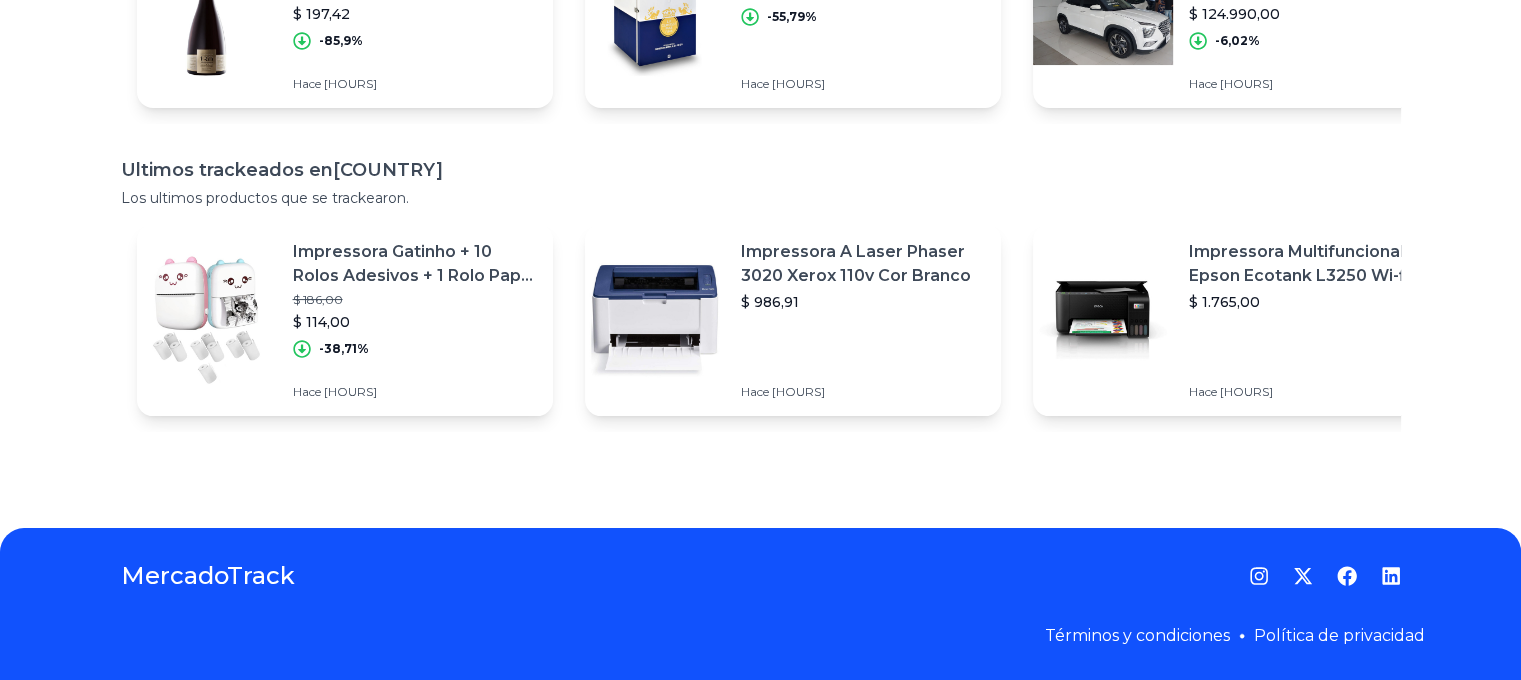 click on "Impressora Gatinho + 10 Rolos Adesivos + 1 Rolo Papel Brinde" at bounding box center [415, 264] 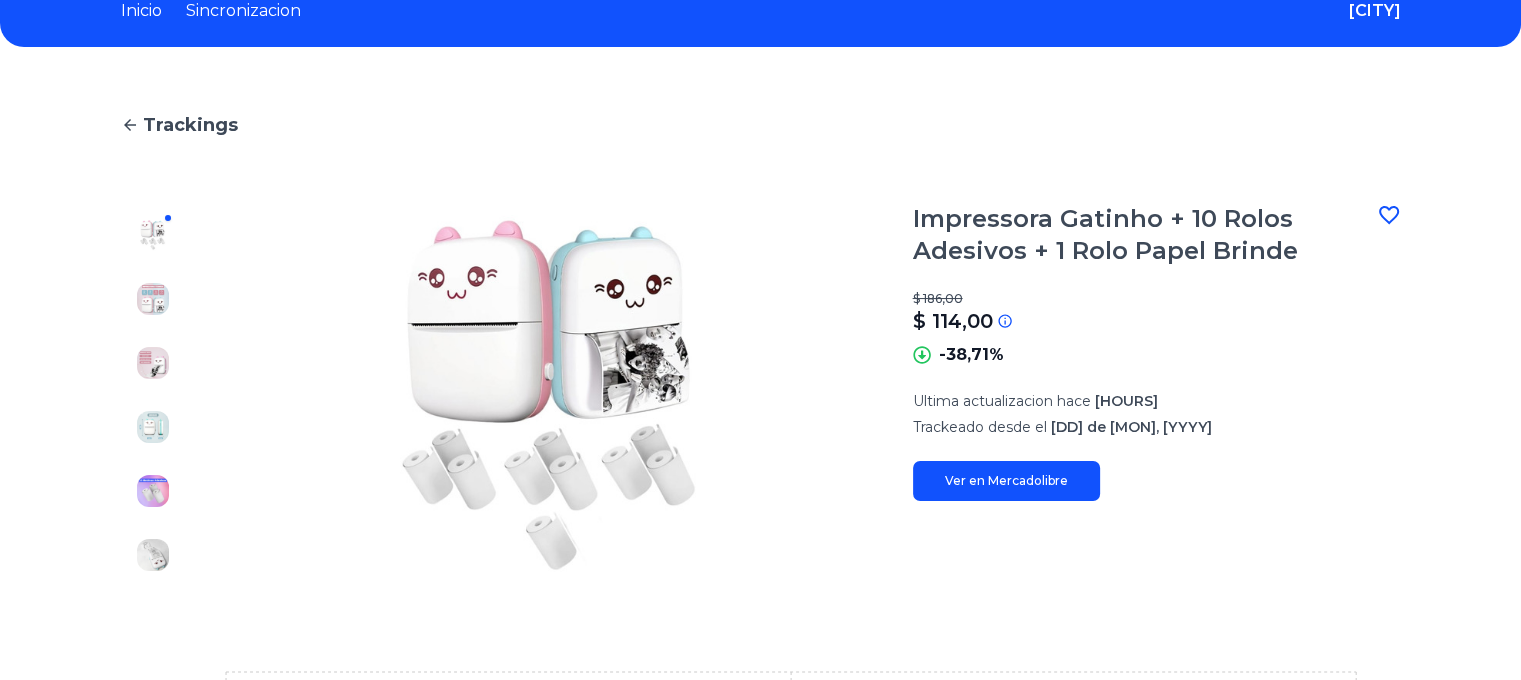 scroll, scrollTop: 100, scrollLeft: 0, axis: vertical 